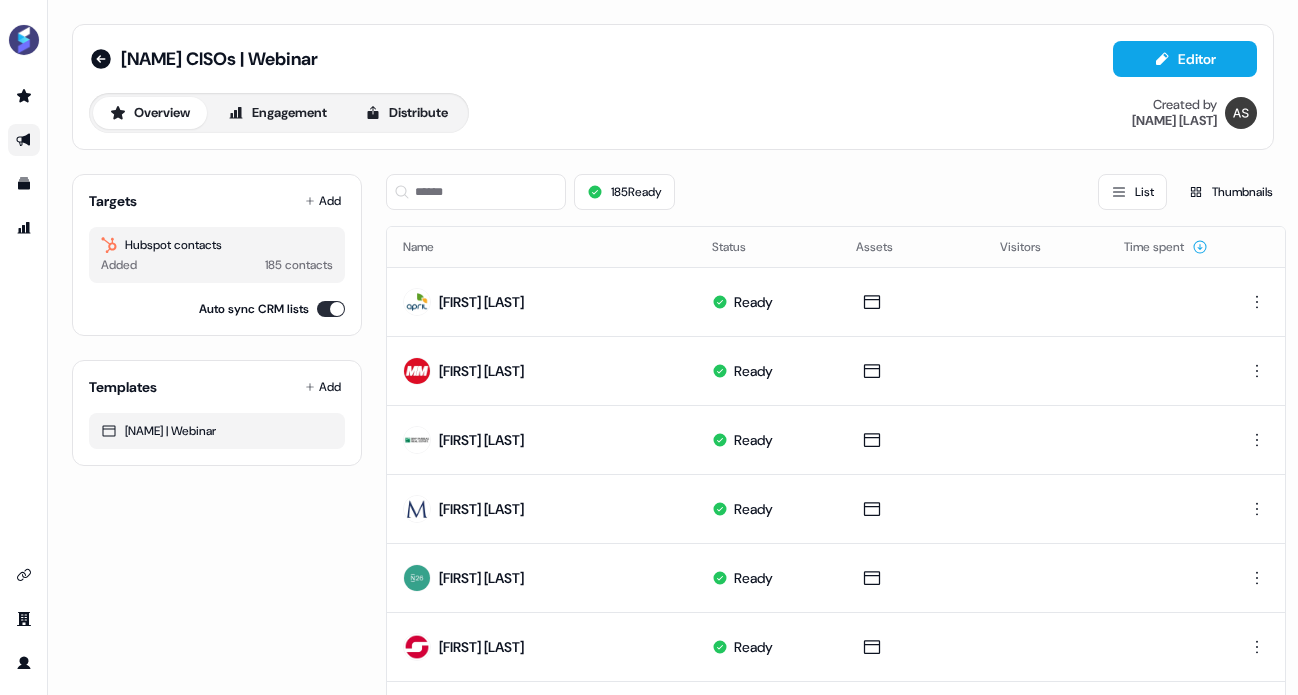 scroll, scrollTop: 0, scrollLeft: 0, axis: both 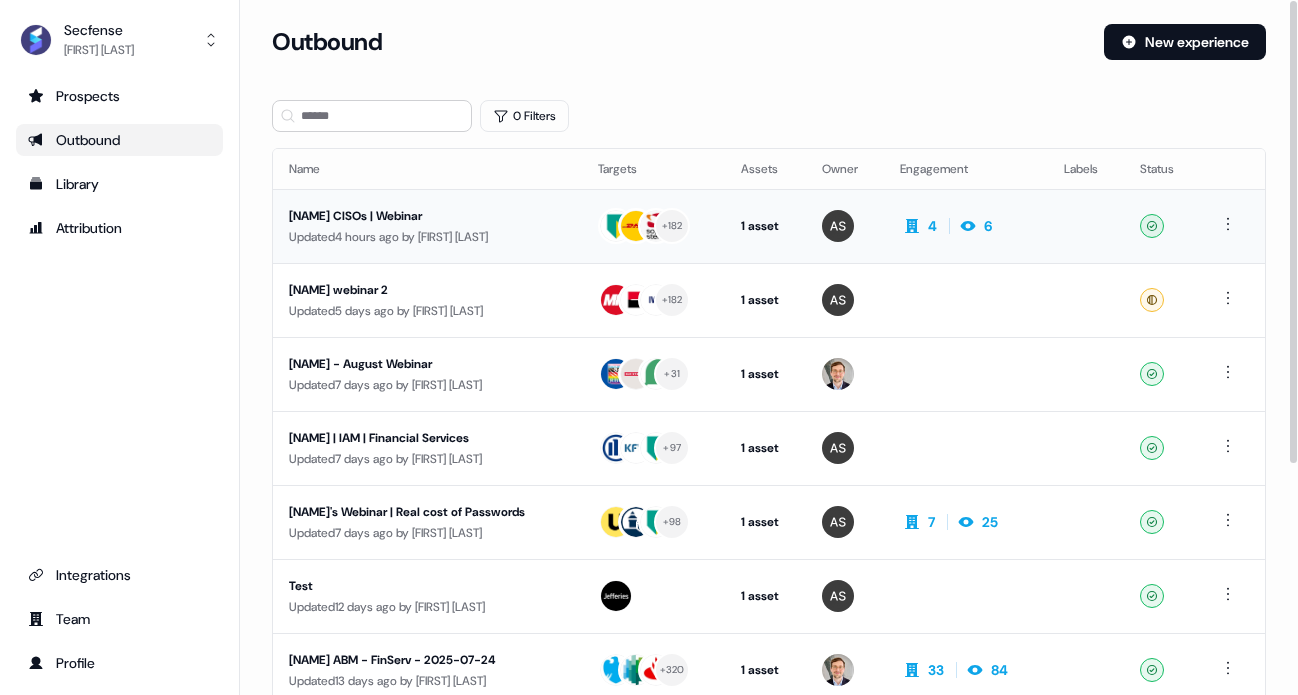 click on "Updated  4 hours ago   by   Antoni Sikora" at bounding box center [427, 237] 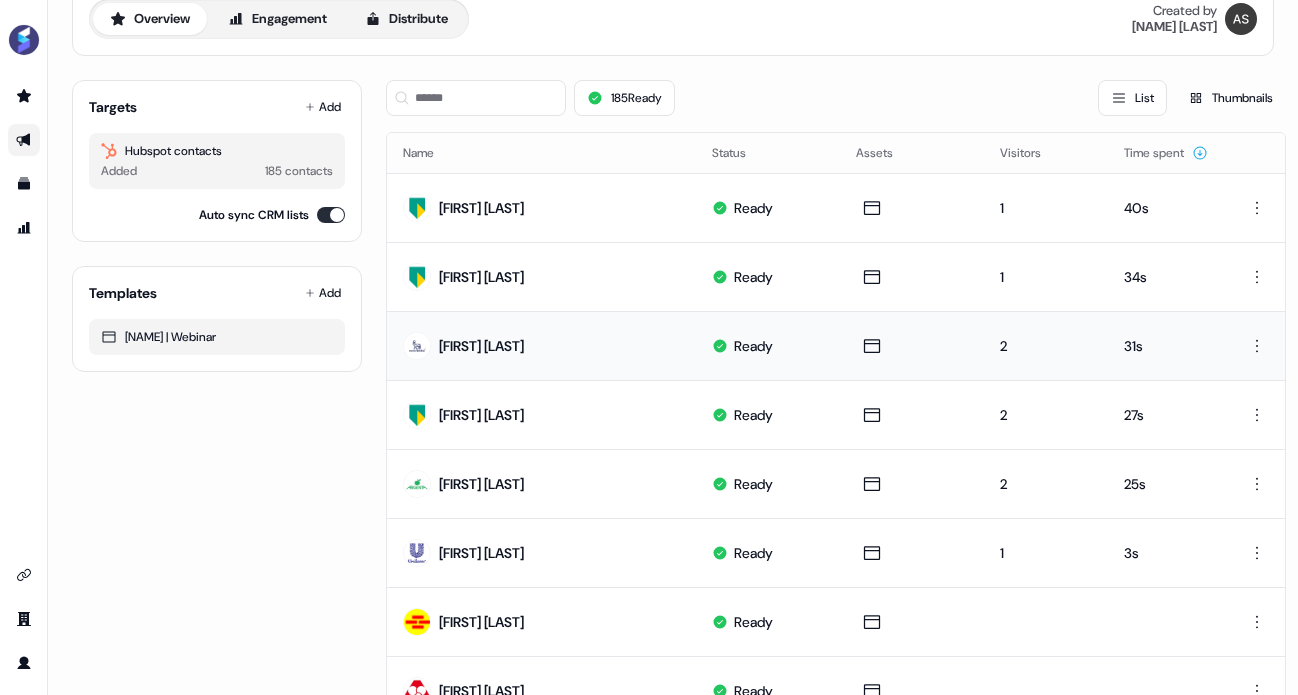 scroll, scrollTop: 114, scrollLeft: 0, axis: vertical 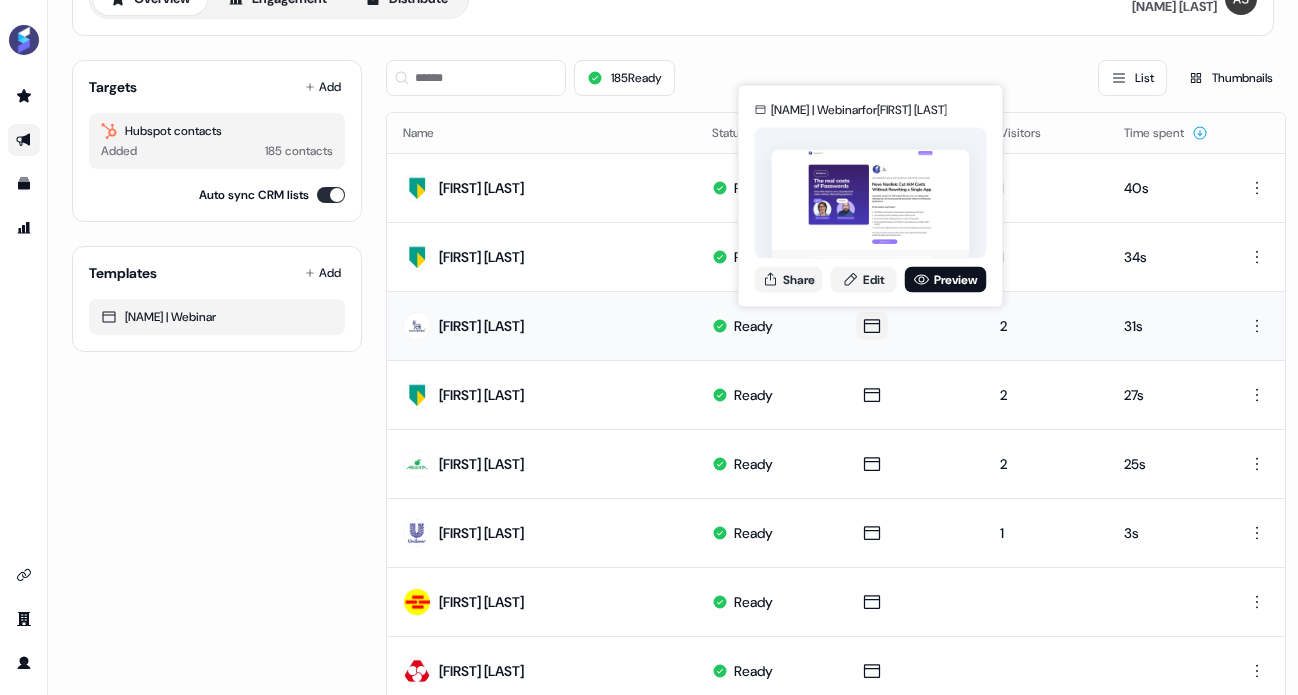 click at bounding box center (872, 326) 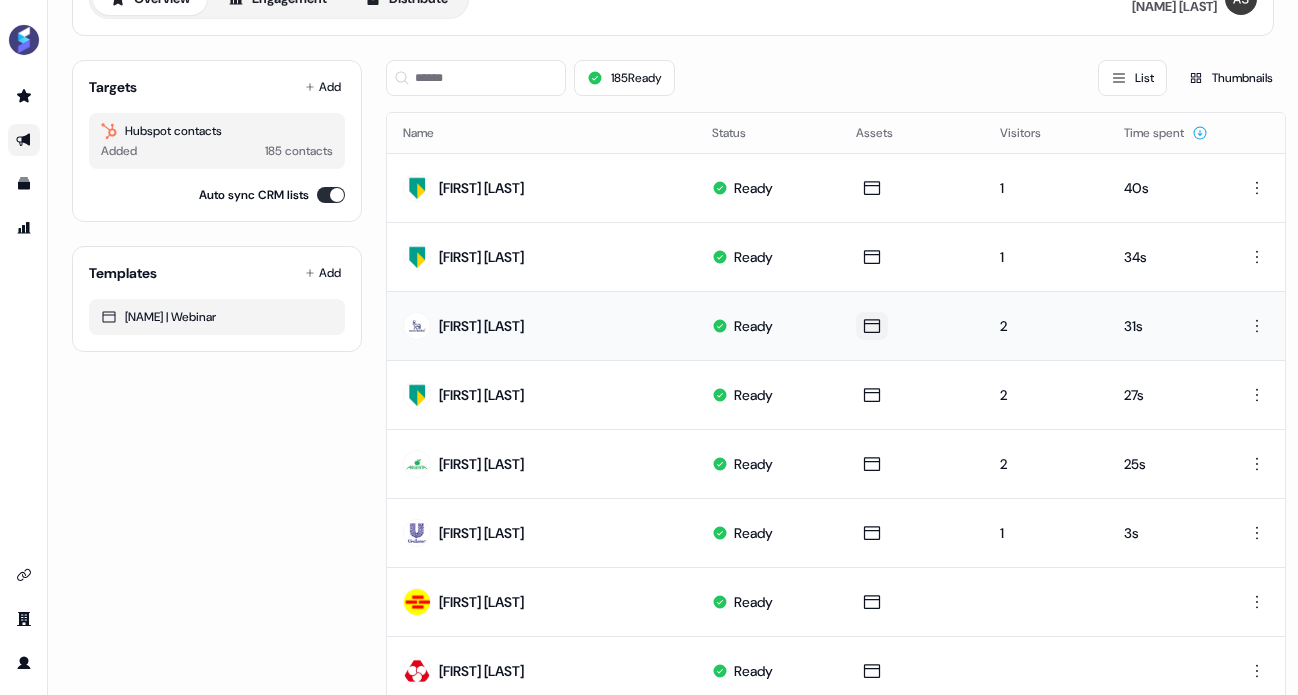 click 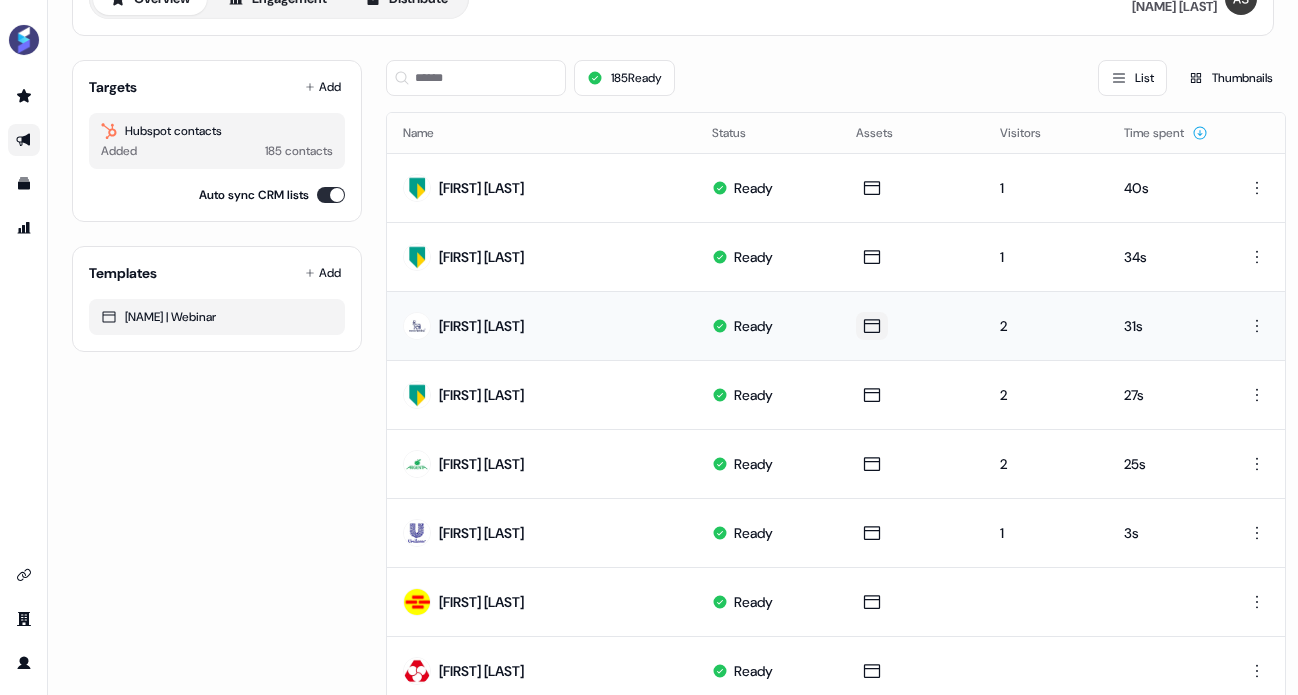 click 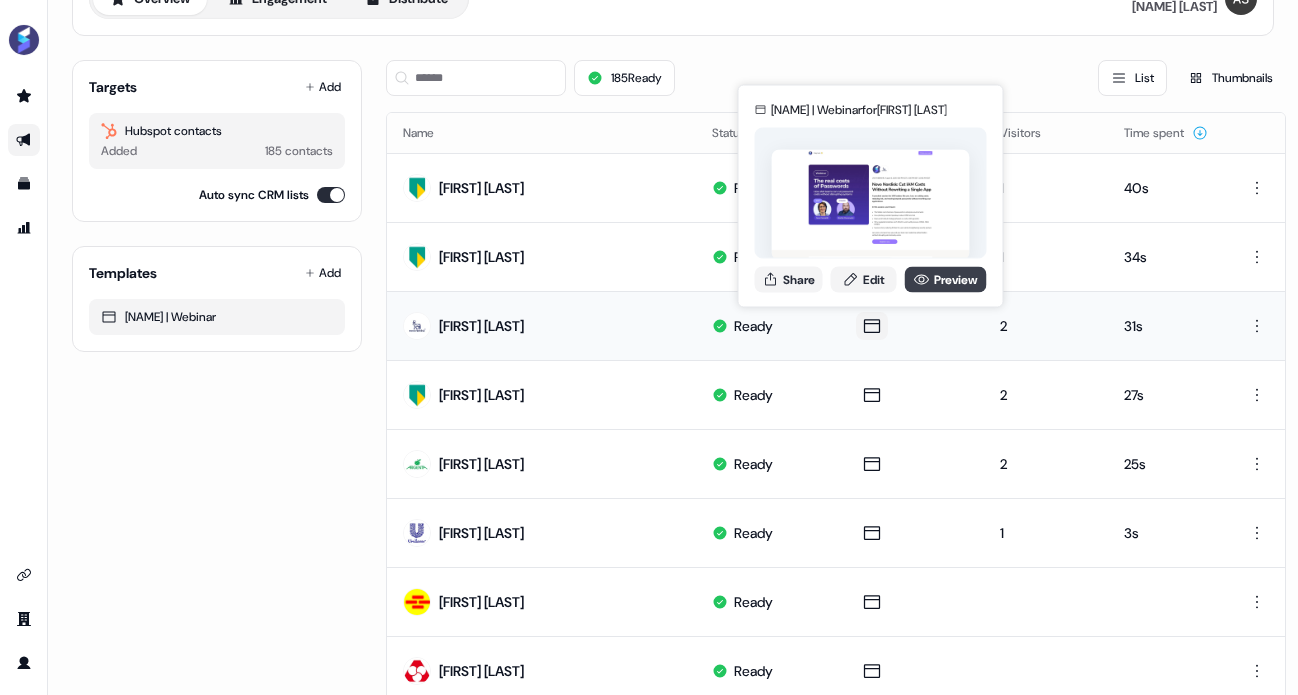 click on "Preview" at bounding box center (946, 279) 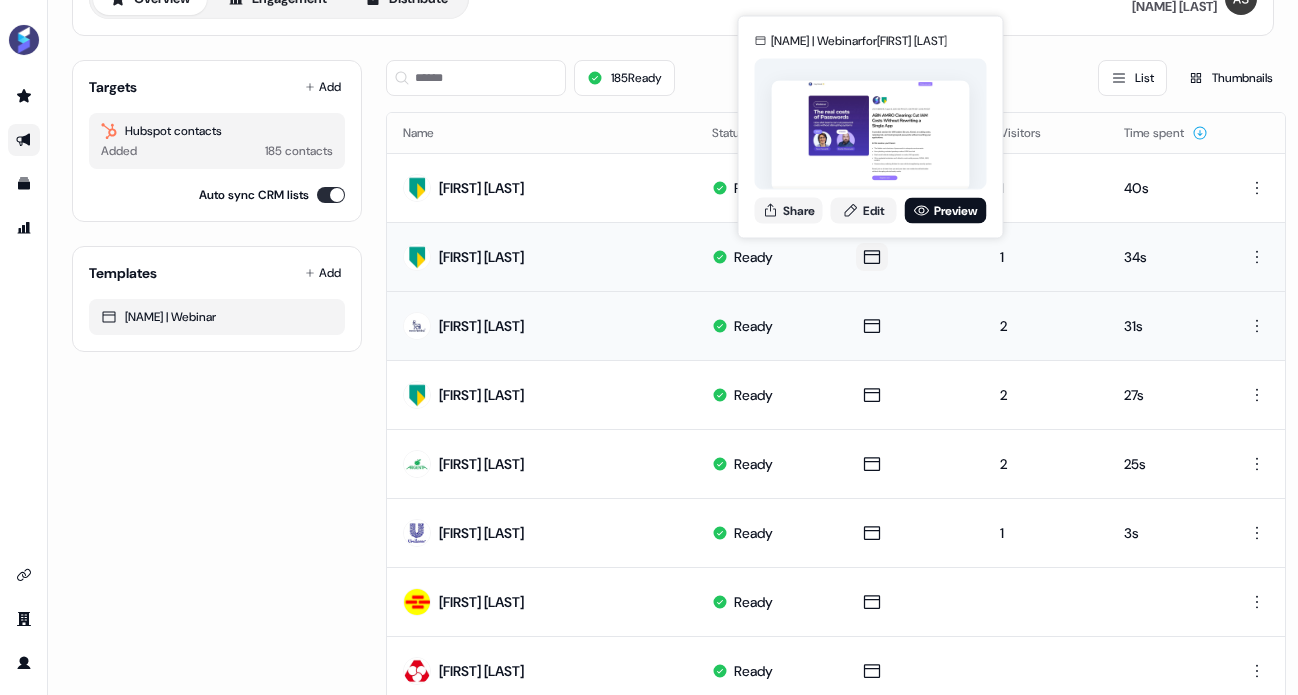 click 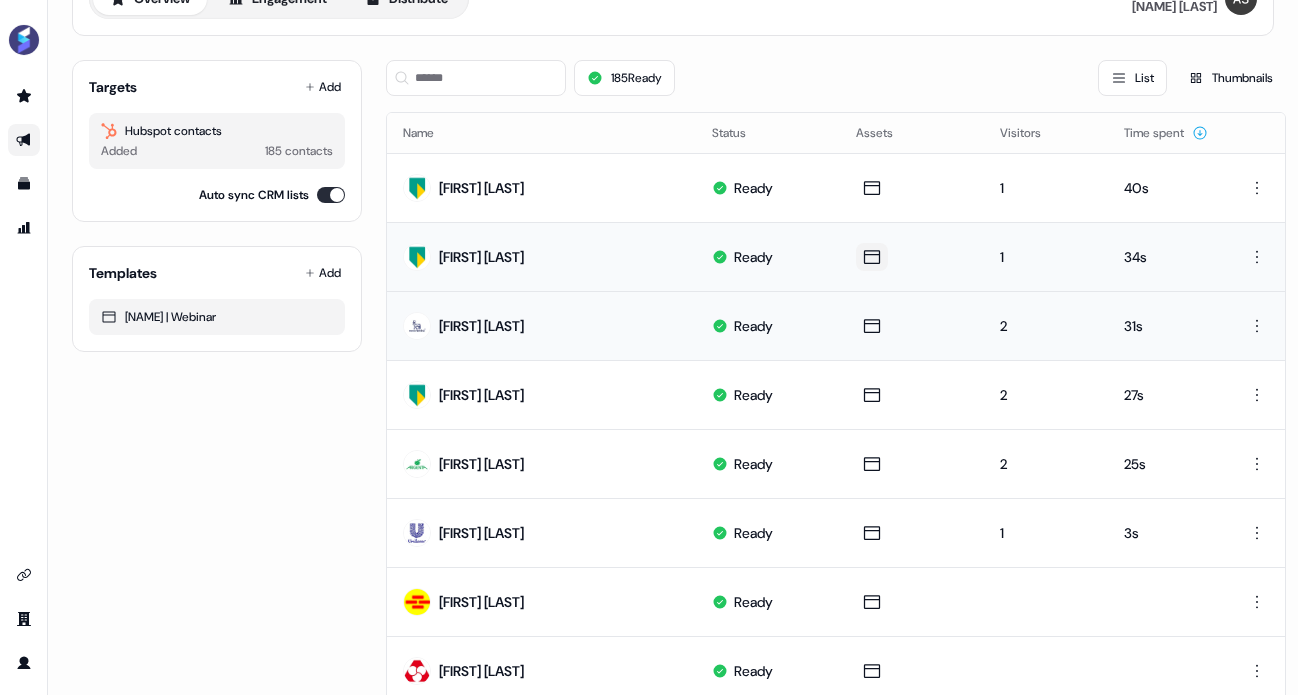 click at bounding box center (872, 257) 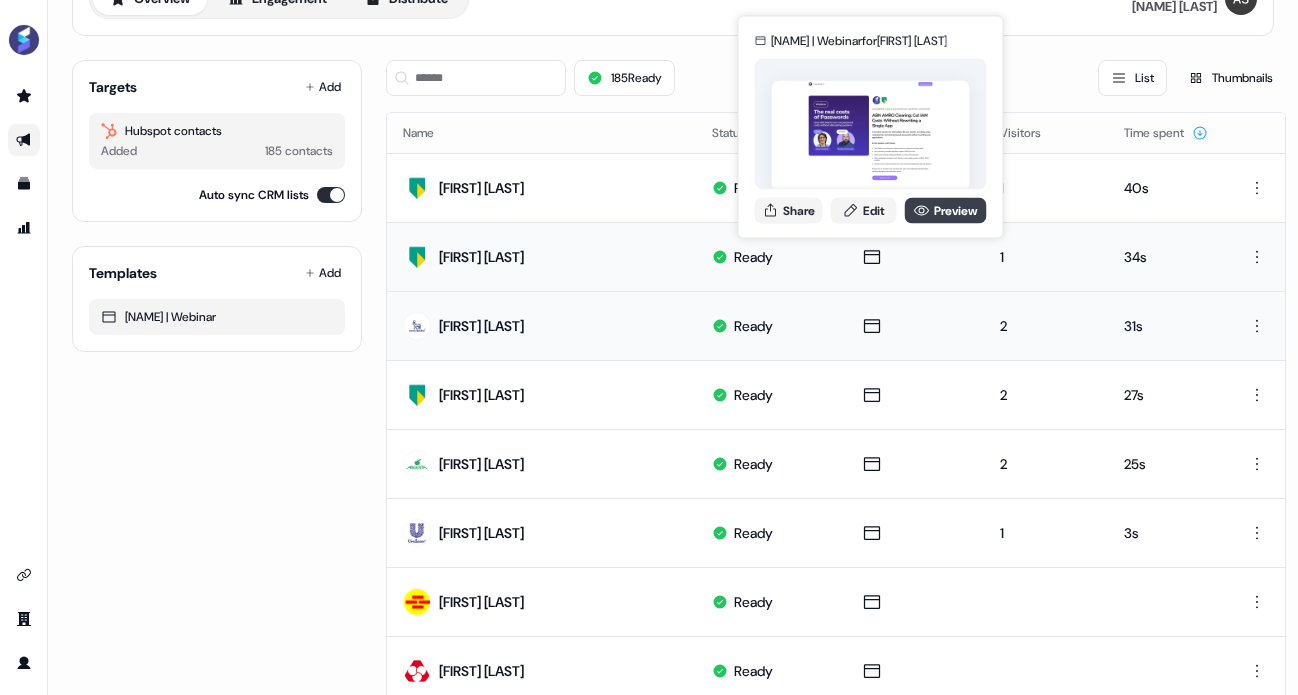 click on "Preview" at bounding box center (946, 210) 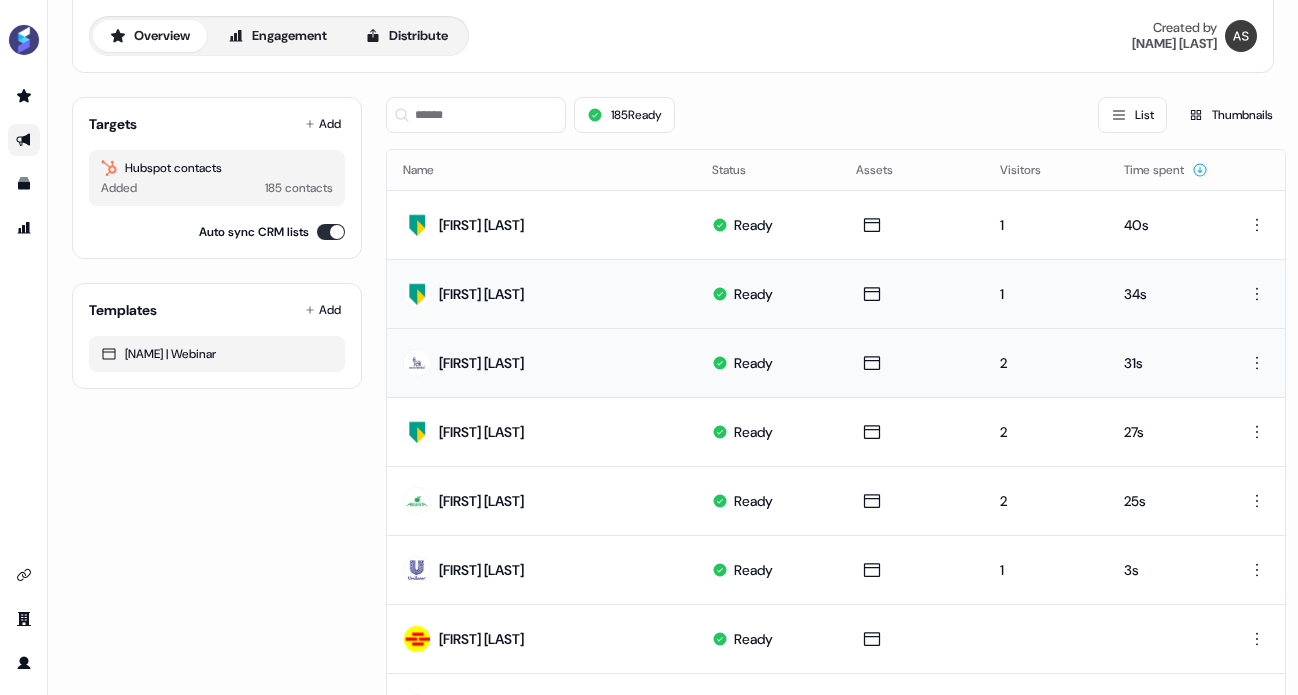 scroll, scrollTop: 0, scrollLeft: 0, axis: both 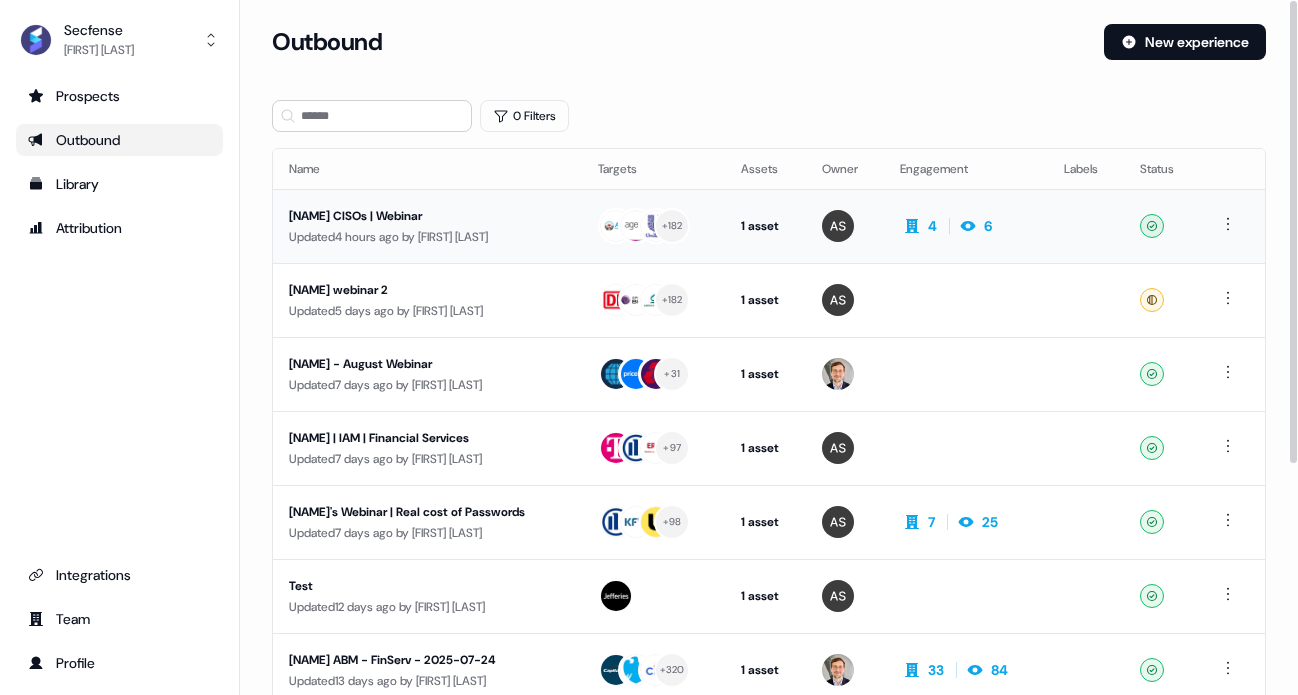 click on "Updated  4 hours ago   by   Antoni Sikora" at bounding box center (427, 237) 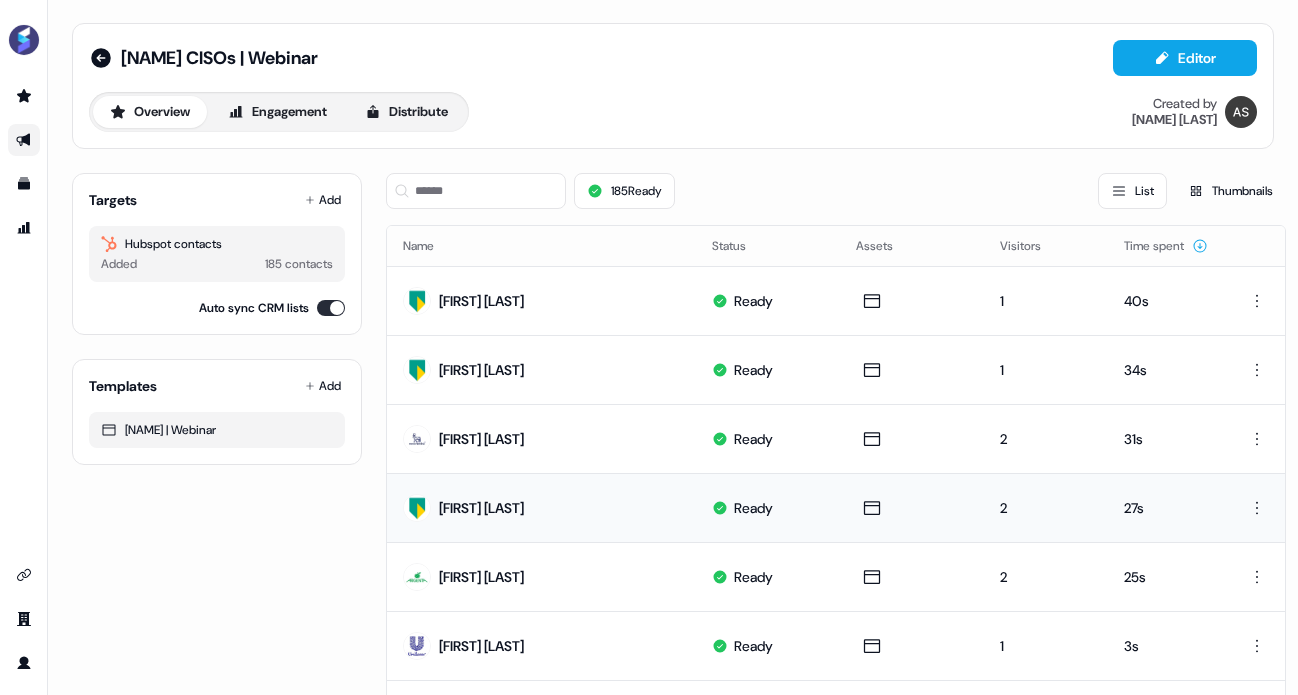 scroll, scrollTop: 0, scrollLeft: 0, axis: both 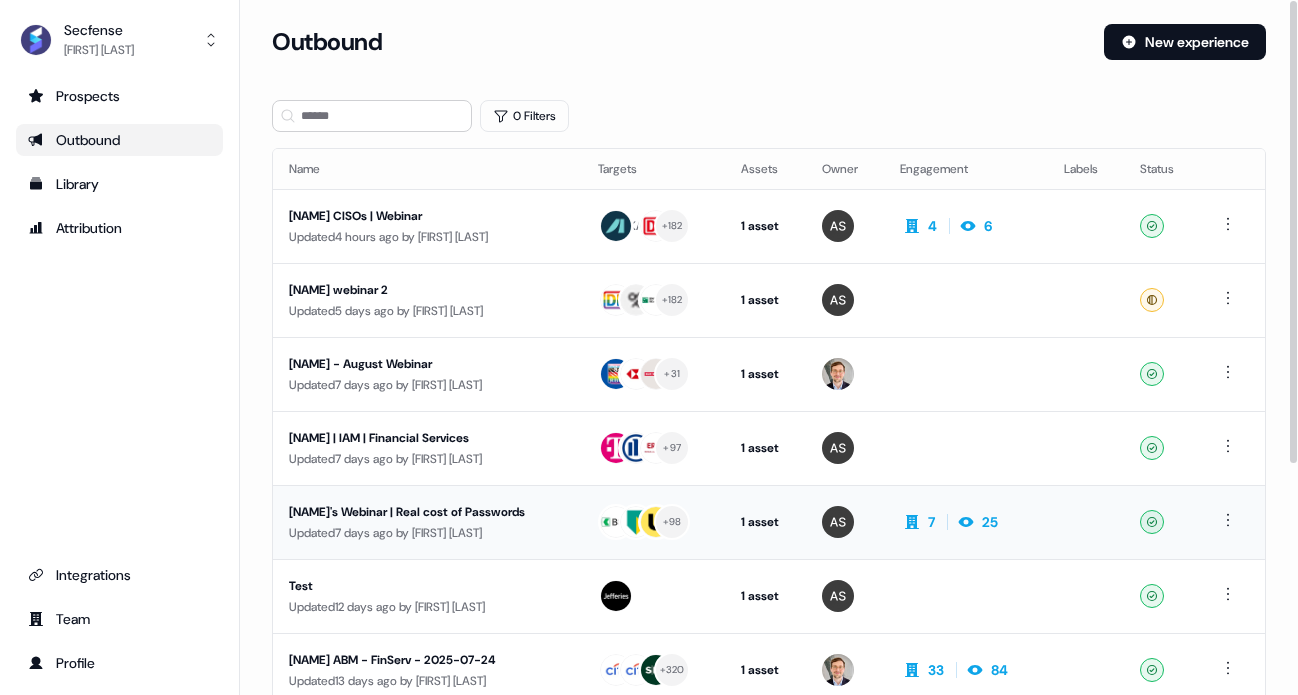 click on "Updated  7 days ago   by   Sara Caramitti" at bounding box center [427, 533] 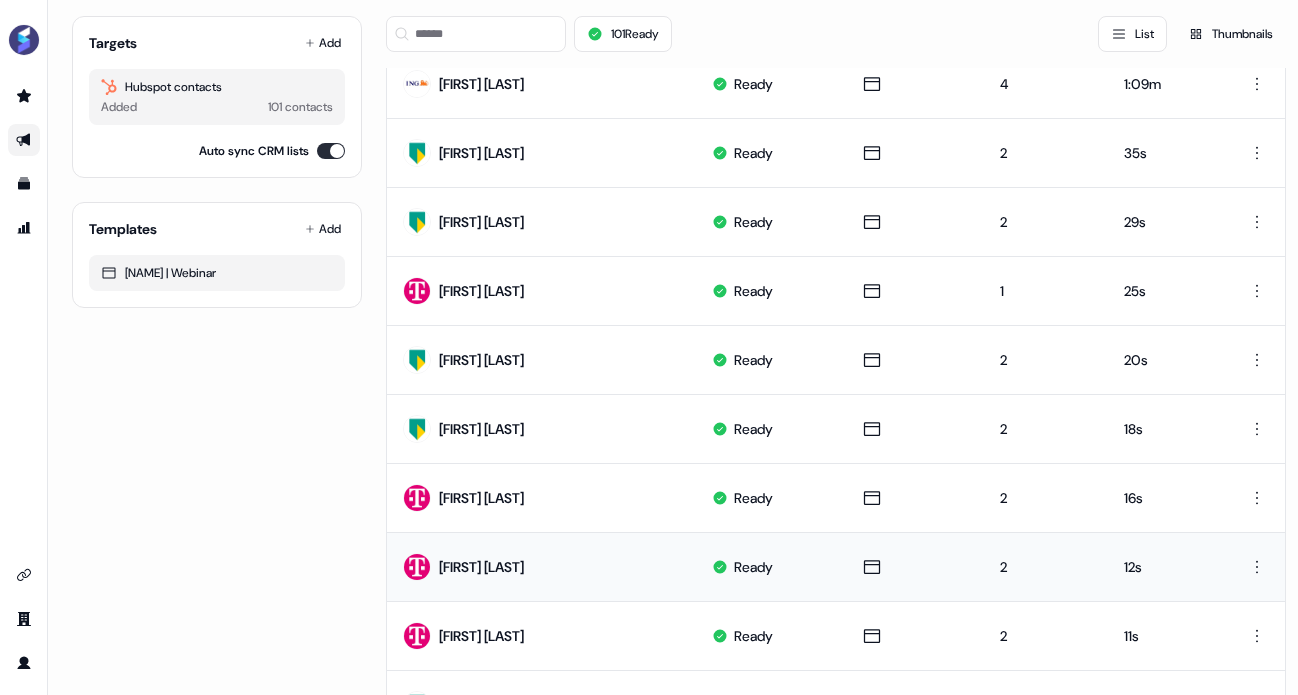 scroll, scrollTop: 1016, scrollLeft: 0, axis: vertical 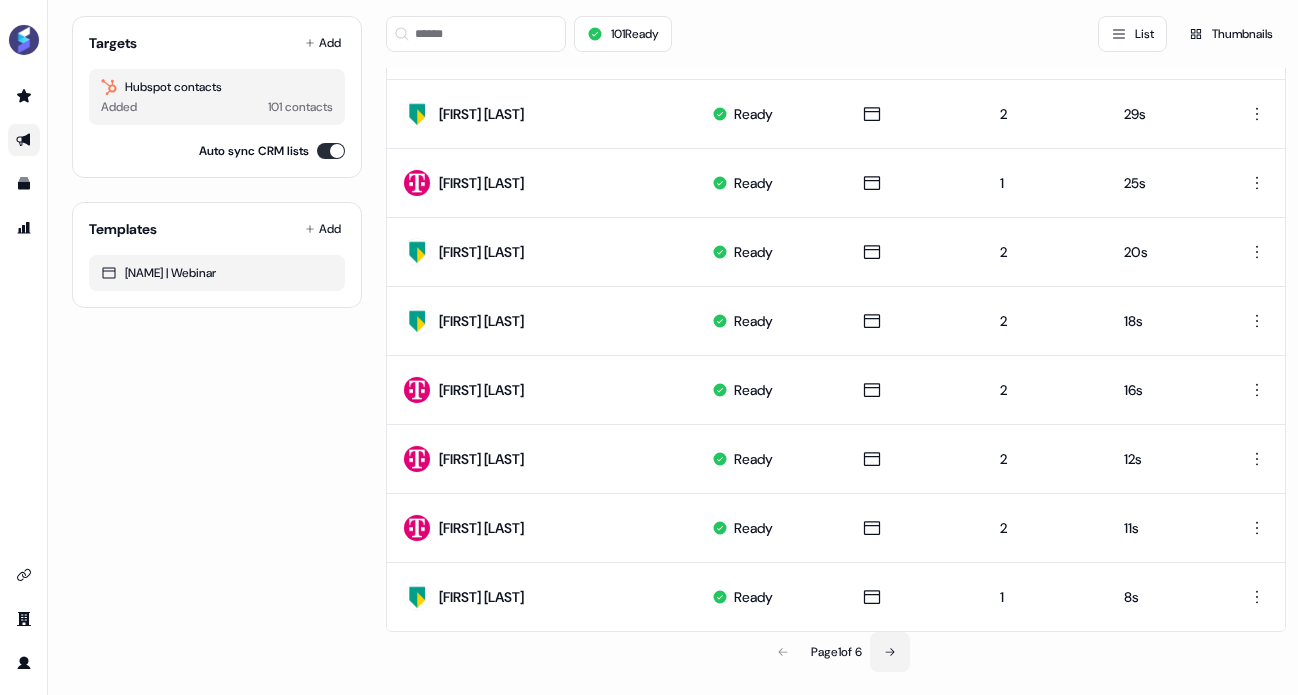 click 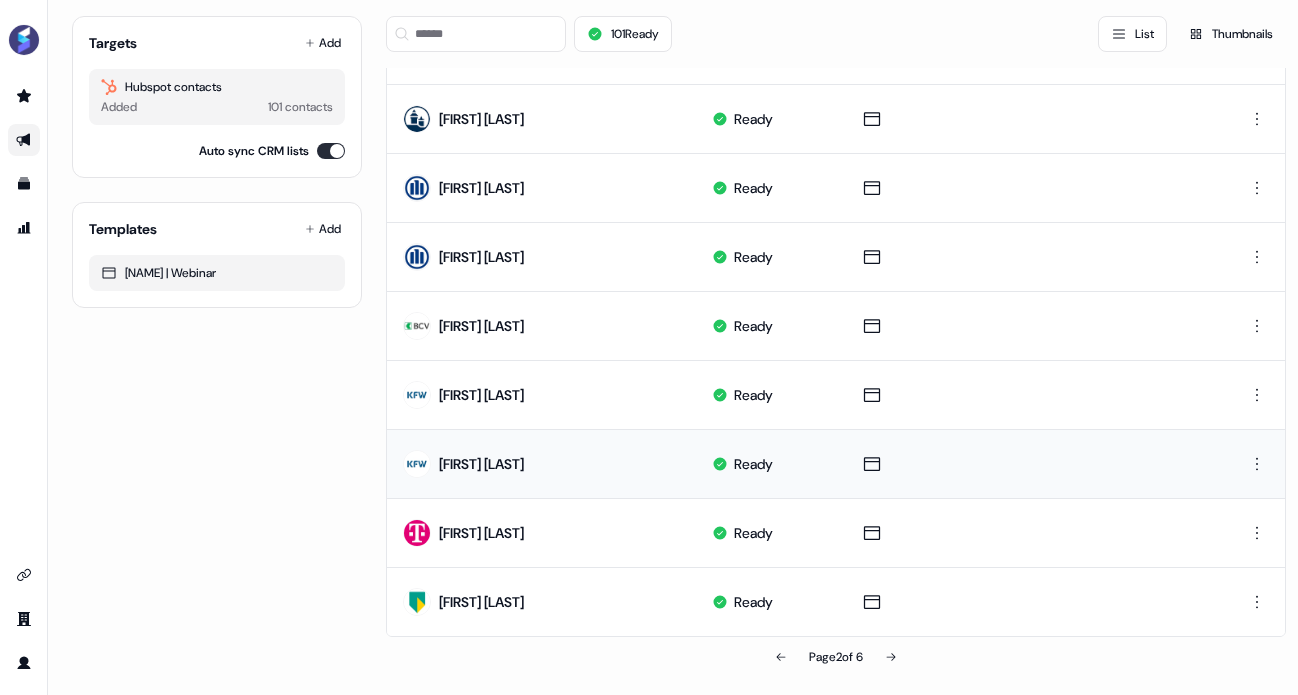 scroll, scrollTop: 1016, scrollLeft: 0, axis: vertical 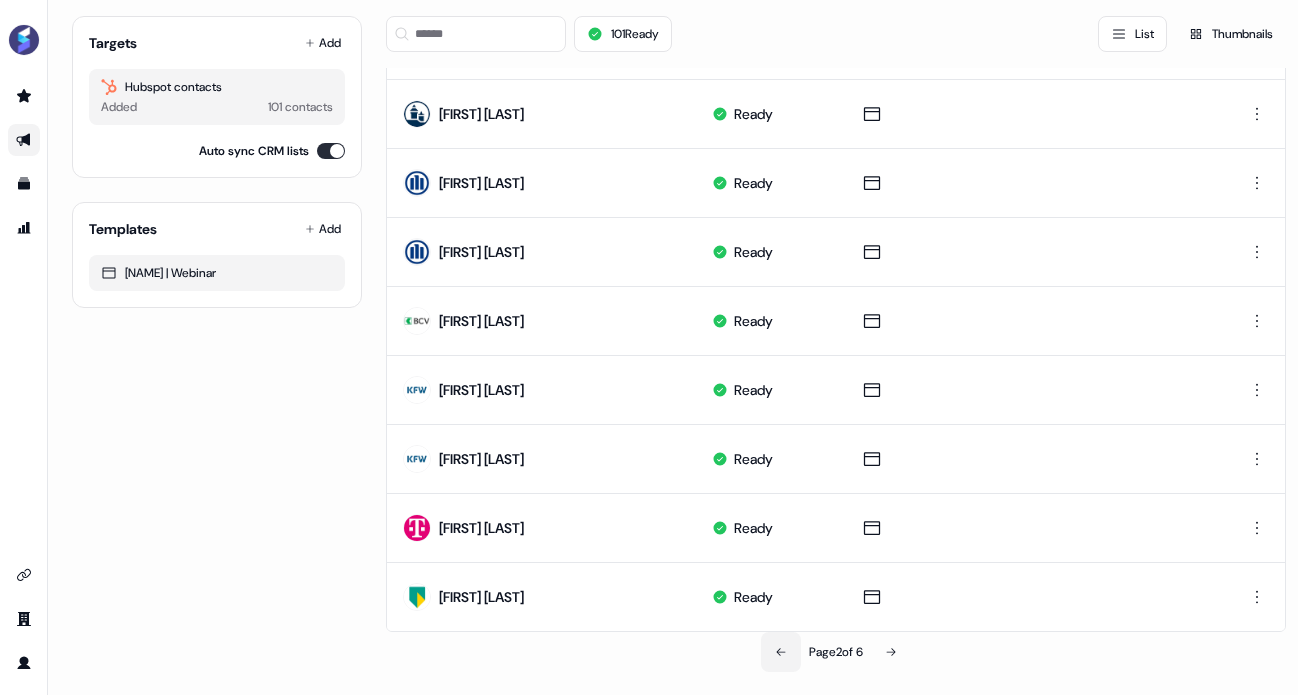 click at bounding box center (781, 652) 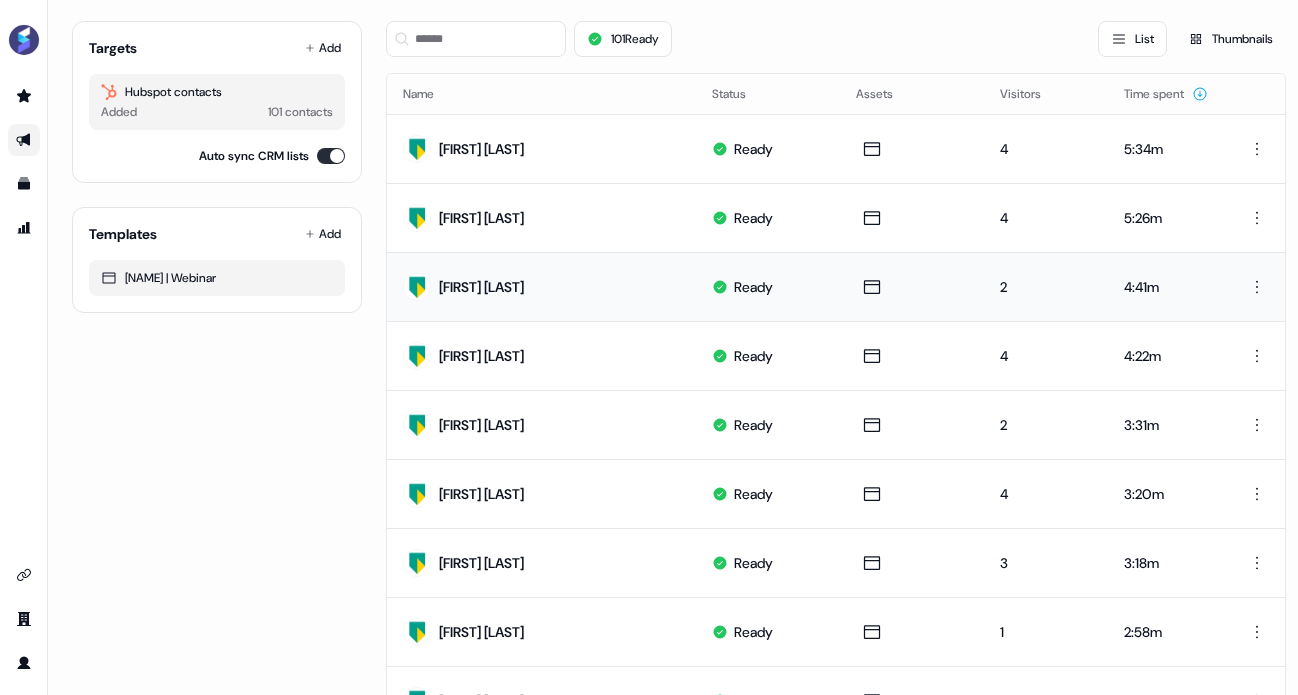 scroll, scrollTop: 148, scrollLeft: 0, axis: vertical 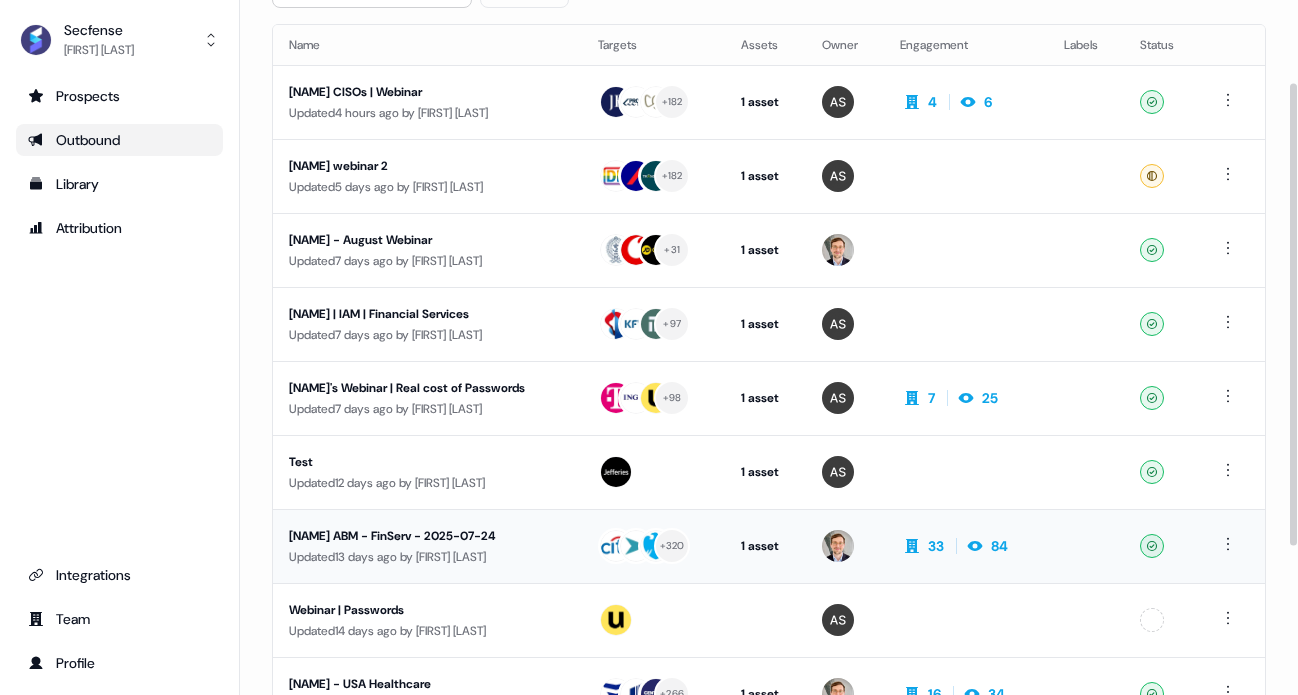 click on "Updated  13 days ago   by   Kasper Zielinski" at bounding box center [427, 557] 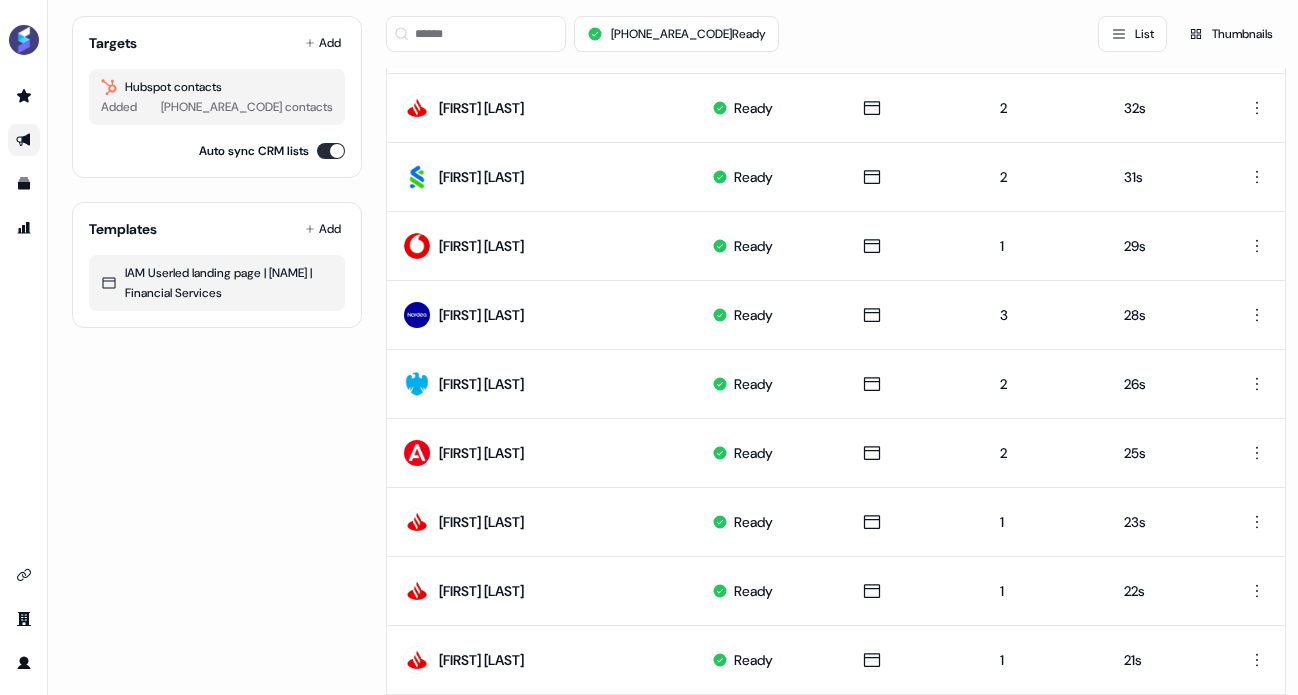 scroll, scrollTop: 489, scrollLeft: 0, axis: vertical 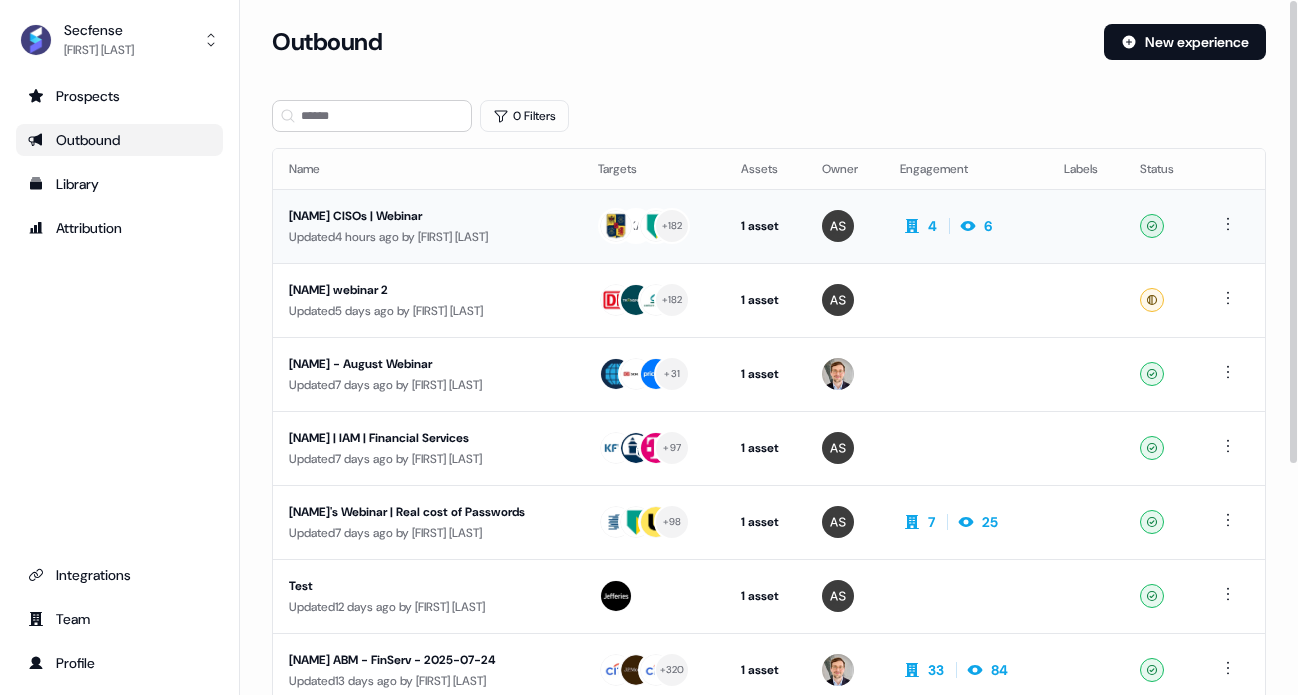click on "[FIRST] CISOs | Webinar" at bounding box center [427, 216] 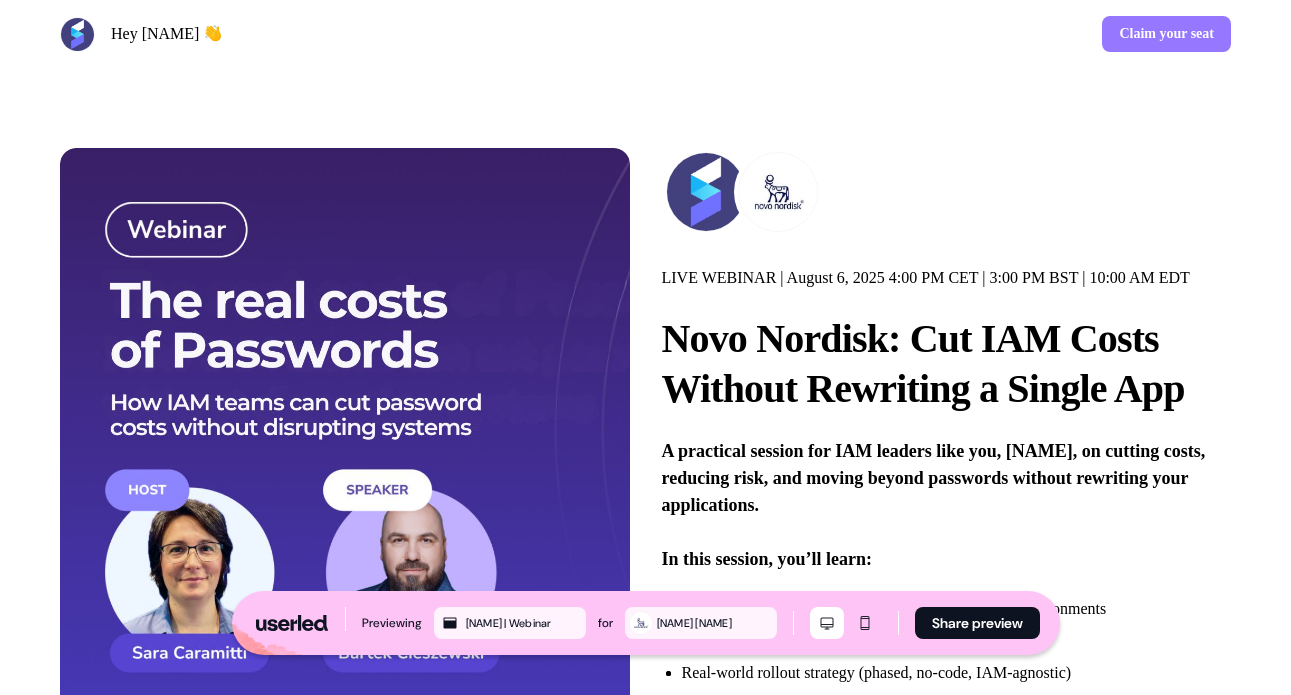 scroll, scrollTop: 0, scrollLeft: 0, axis: both 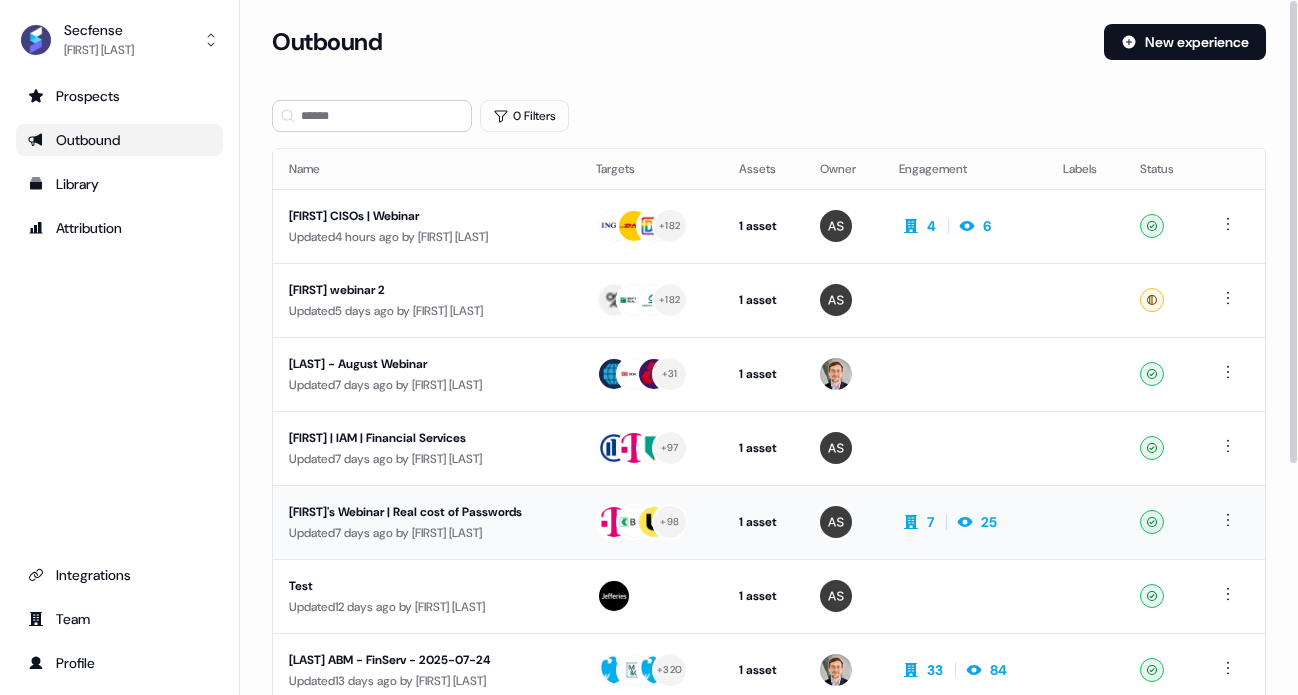 click on "Updated  7 days ago   by   Sara Caramitti" at bounding box center [426, 533] 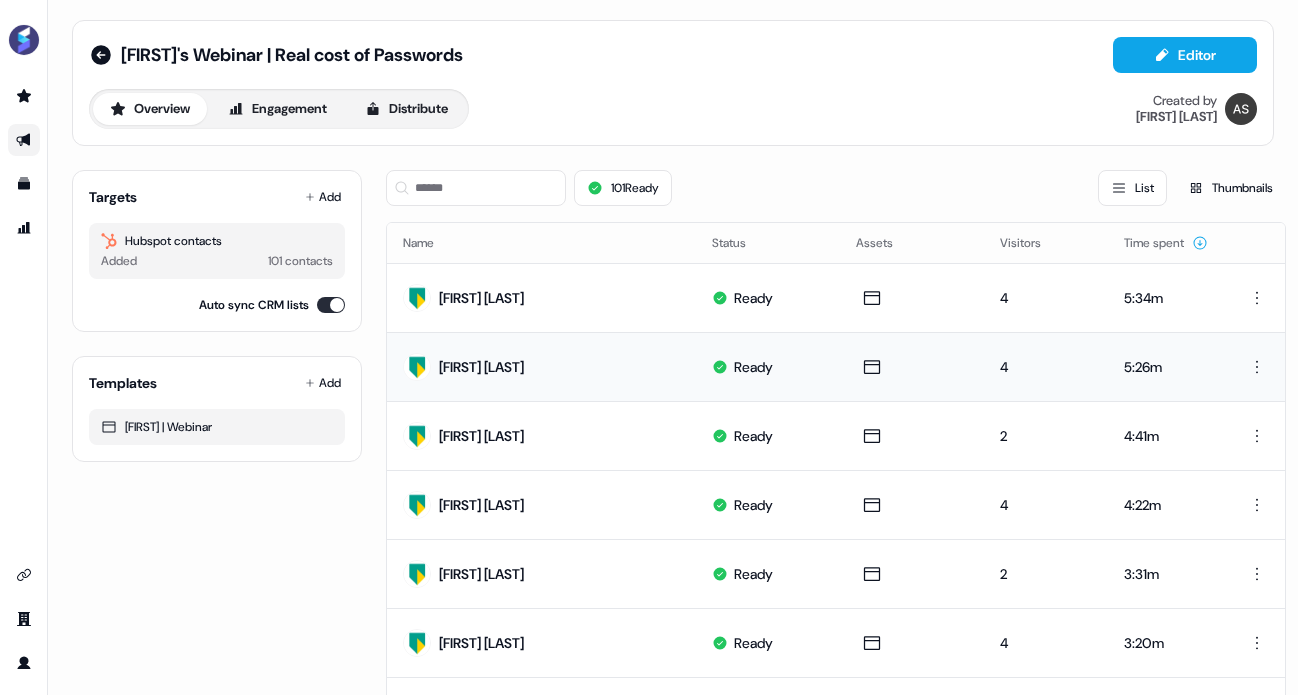 scroll, scrollTop: 151, scrollLeft: 0, axis: vertical 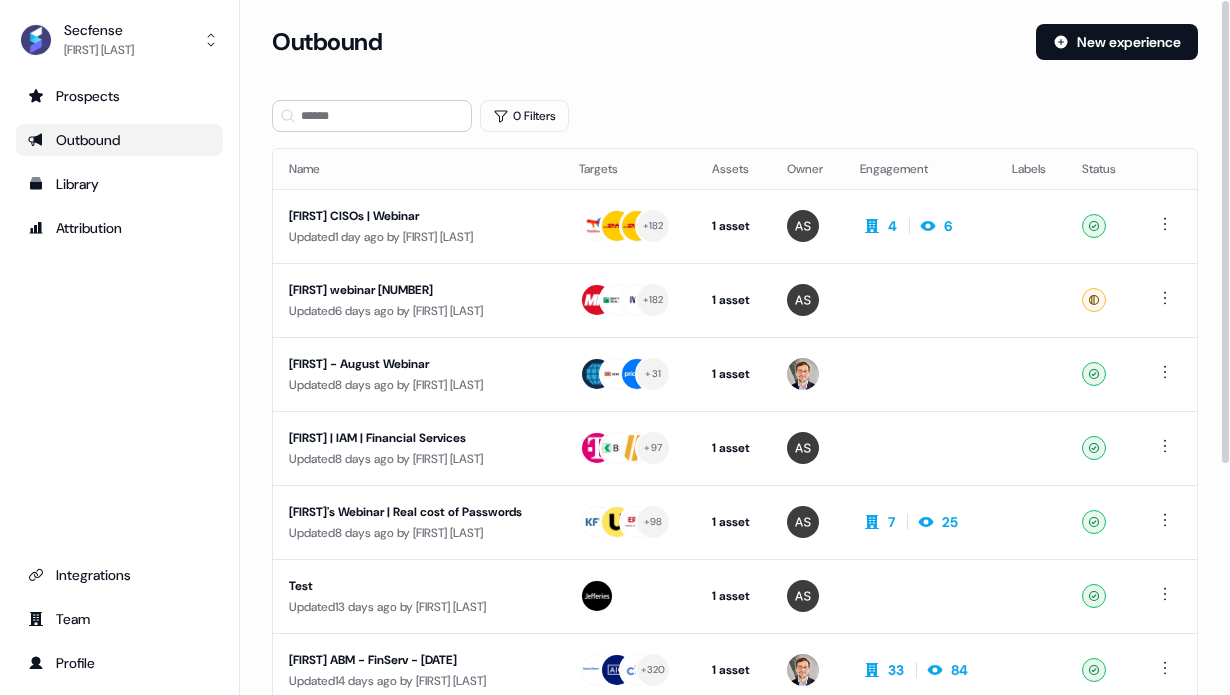 click on "Prospects Outbound Library Attribution Integrations Team Profile" at bounding box center [119, 379] 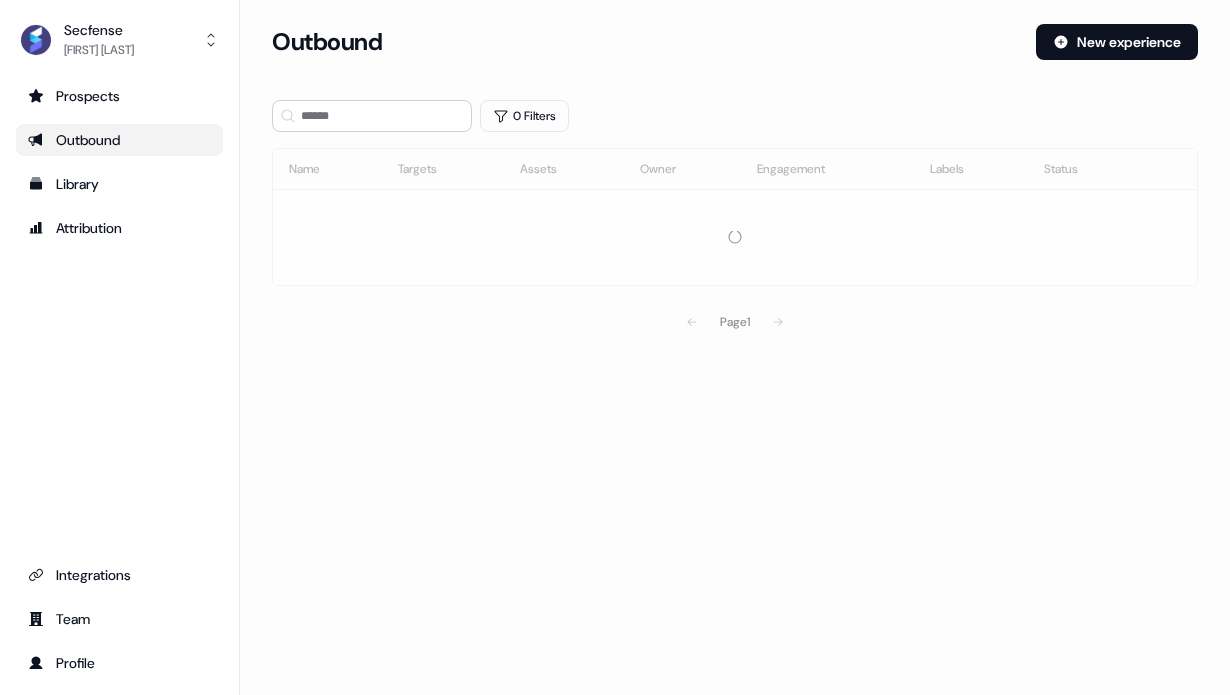 scroll, scrollTop: 0, scrollLeft: 0, axis: both 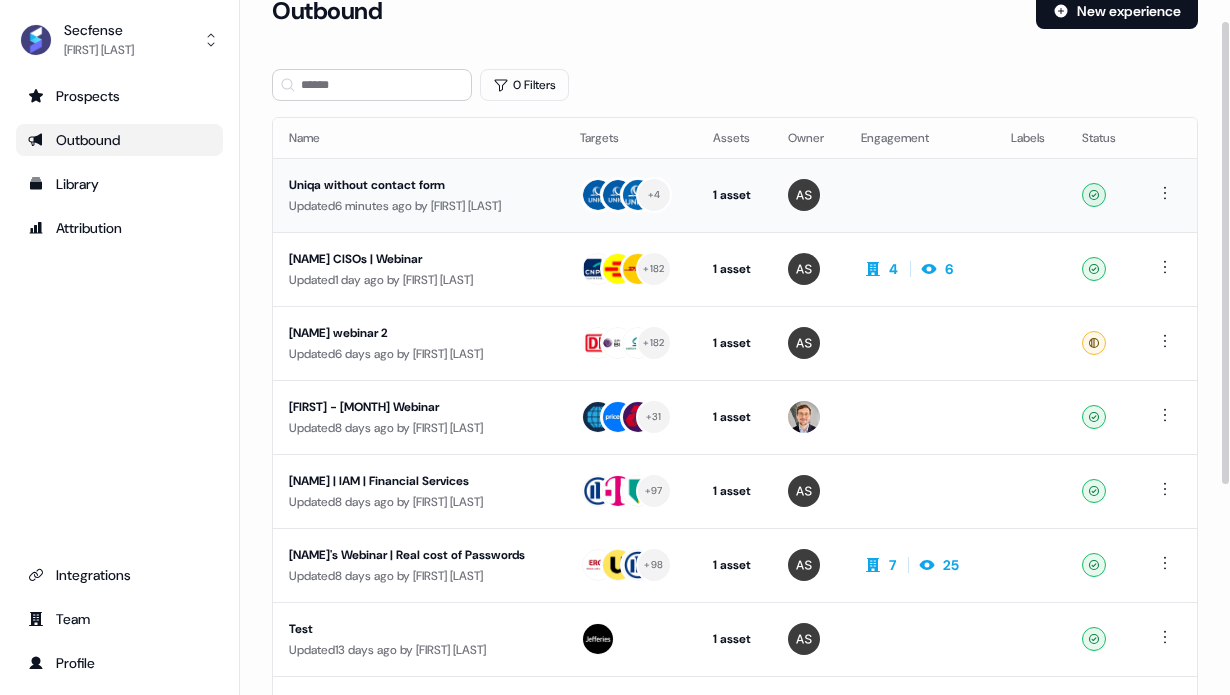 click on "Uniqa without contact form" at bounding box center (418, 185) 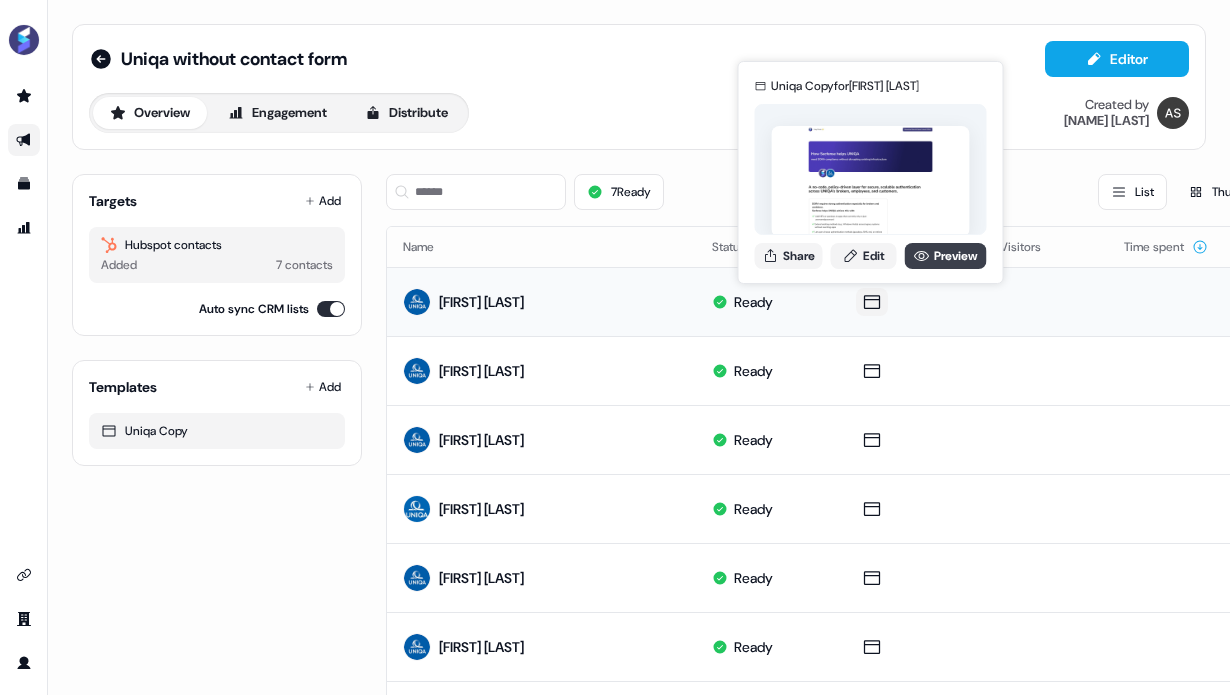 click on "Preview" at bounding box center (946, 256) 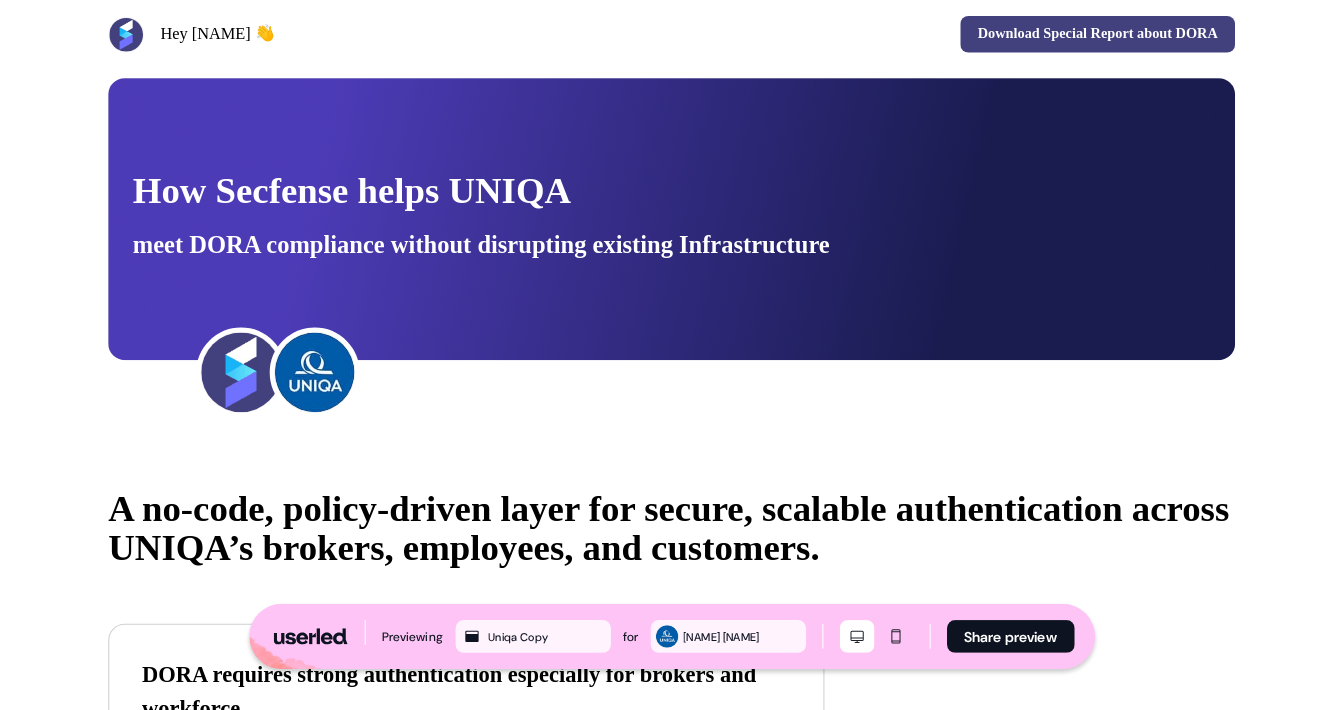 scroll, scrollTop: 0, scrollLeft: 0, axis: both 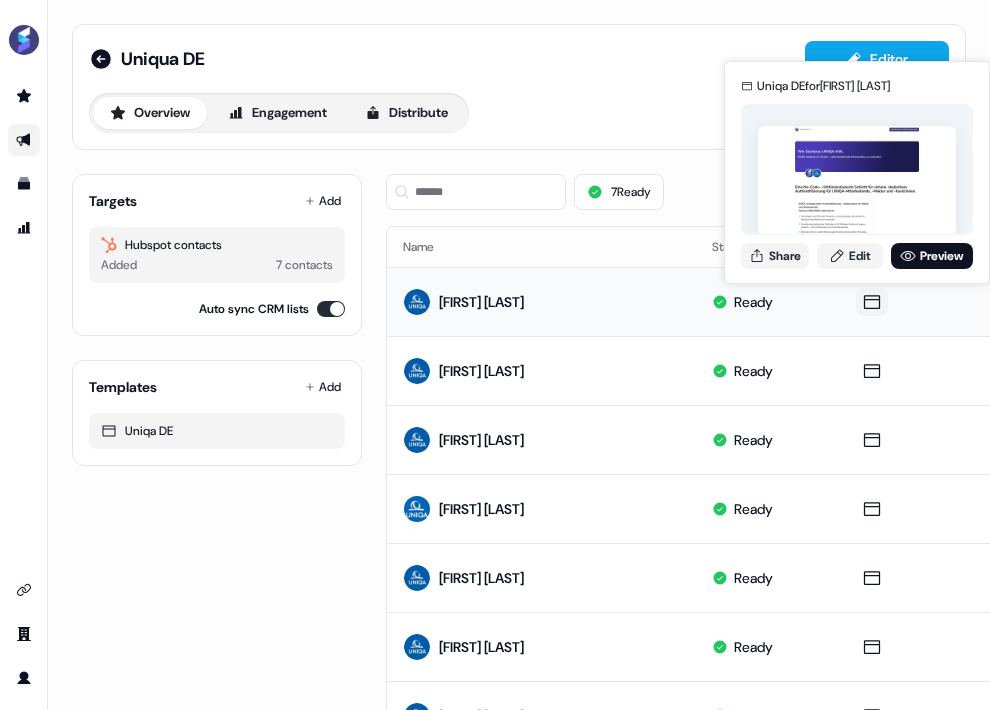 click 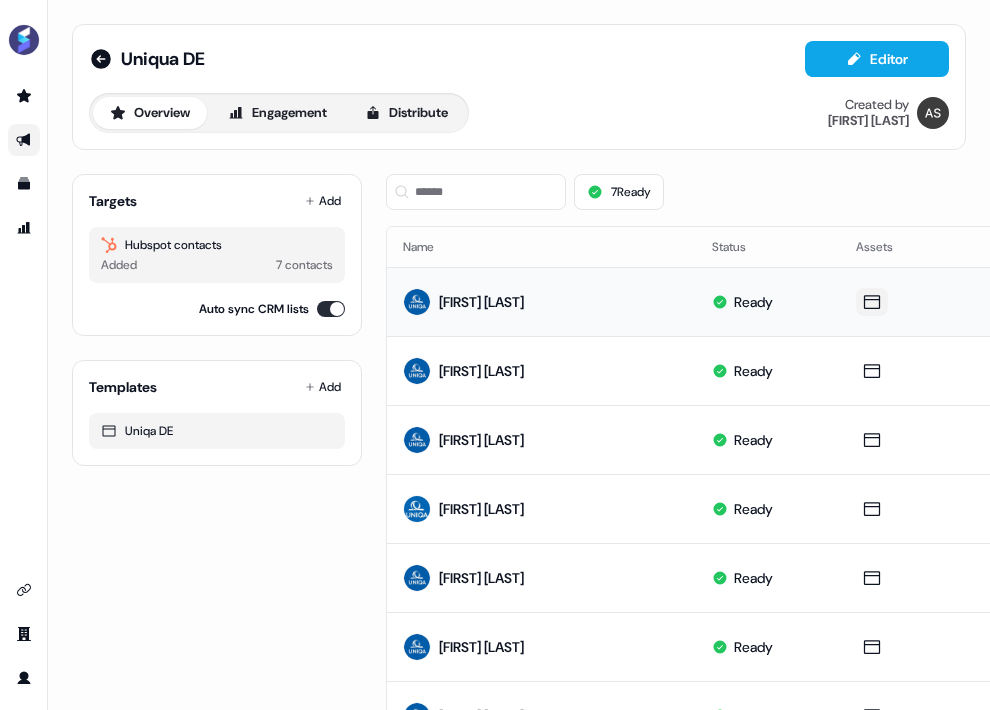 click 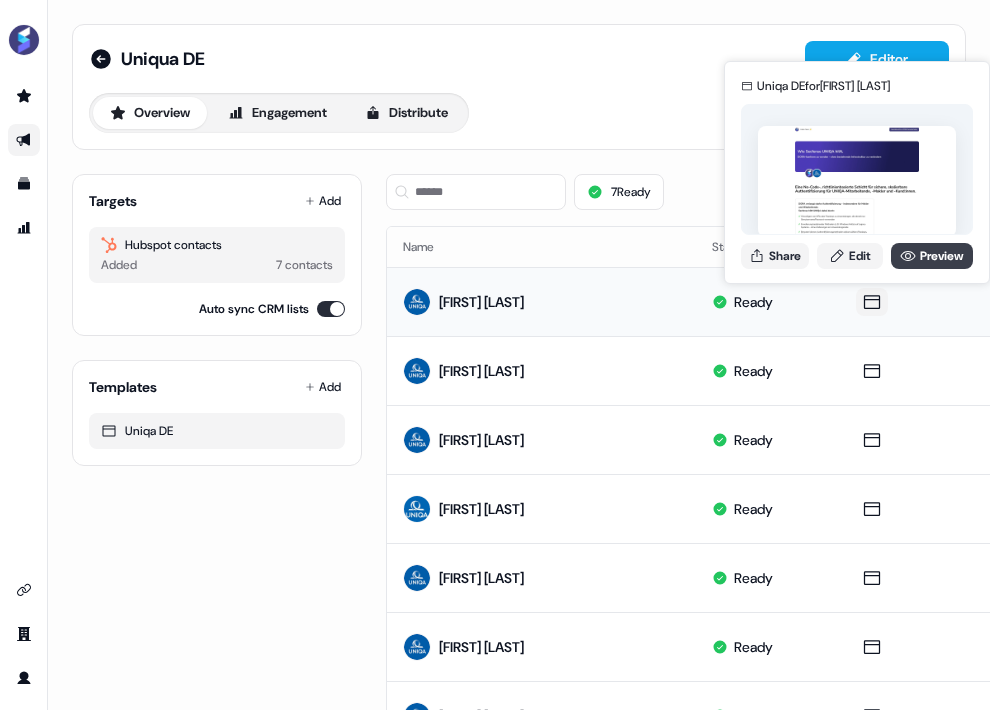 click on "Uniqa DE  for  Florin Baciu Share Edit Preview" at bounding box center [857, 172] 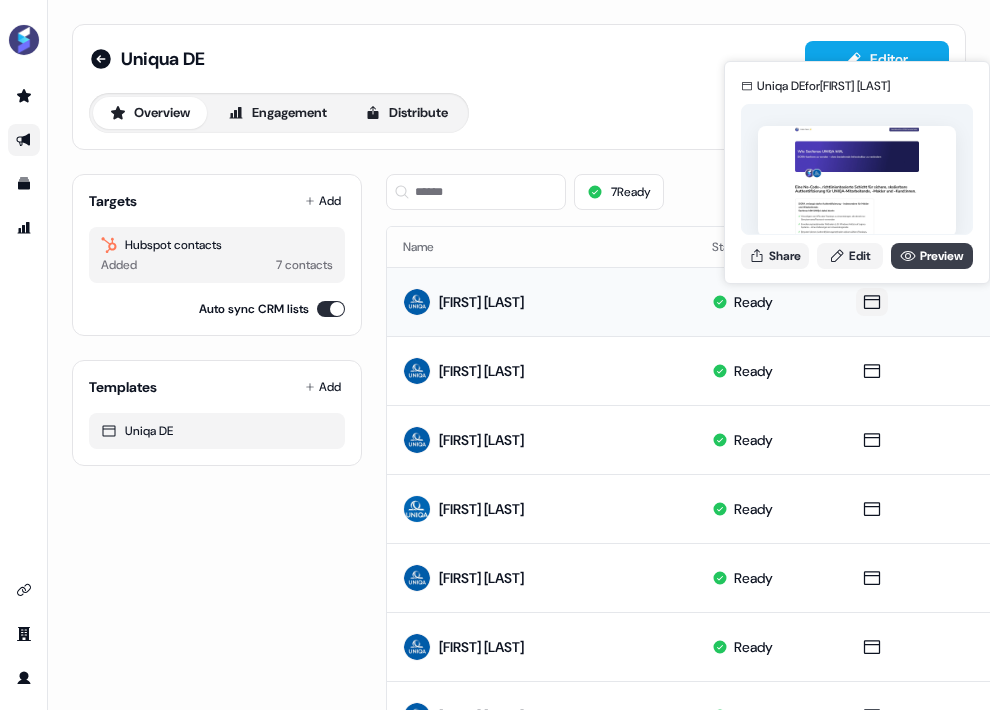 click on "Preview" at bounding box center (932, 256) 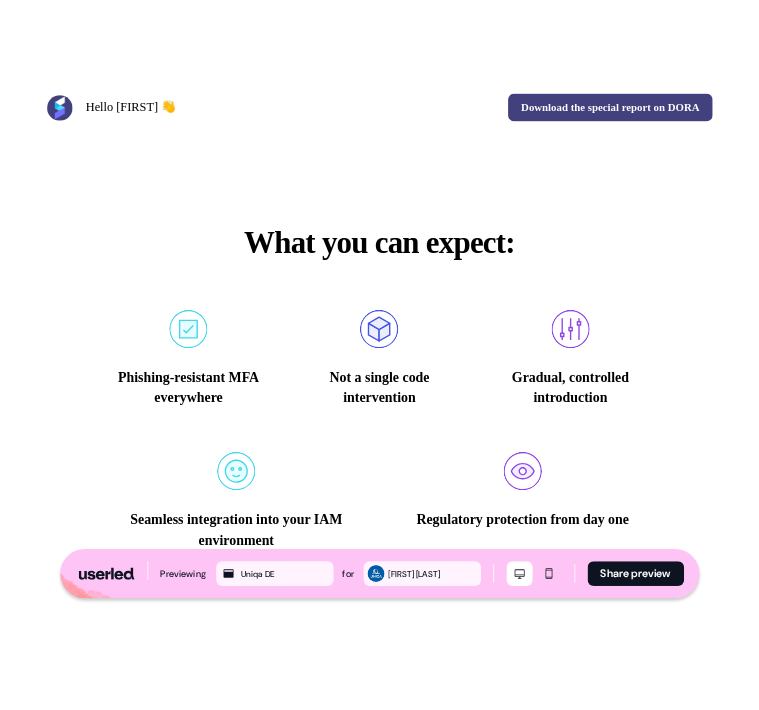 scroll, scrollTop: 3682, scrollLeft: 0, axis: vertical 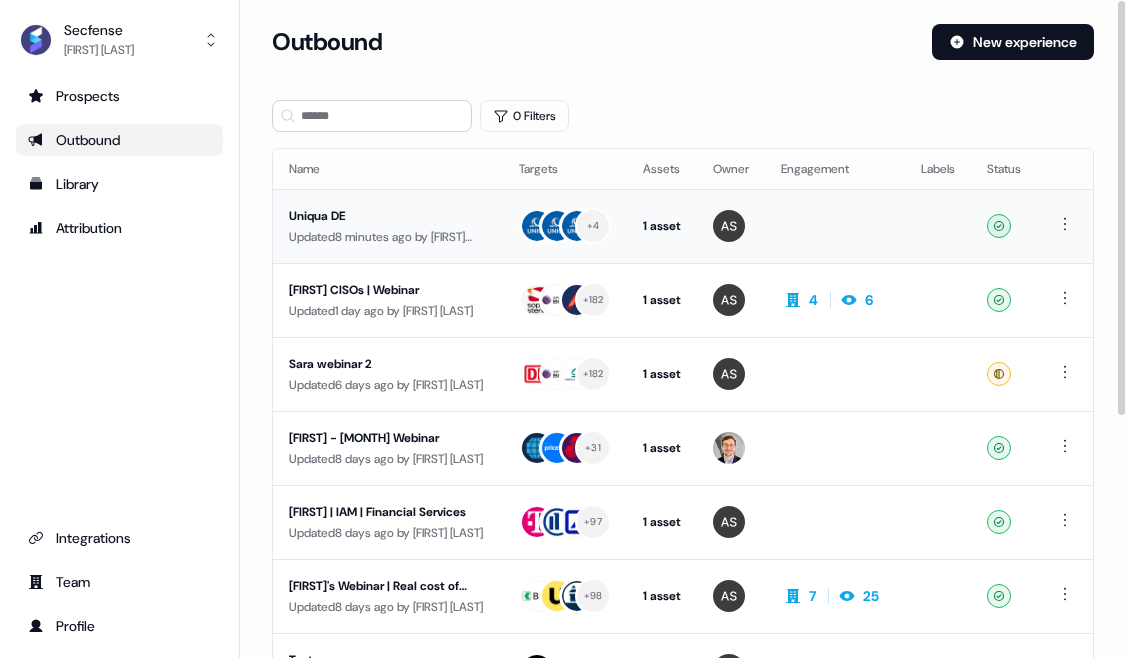 click on "Uniqua DE" at bounding box center [388, 216] 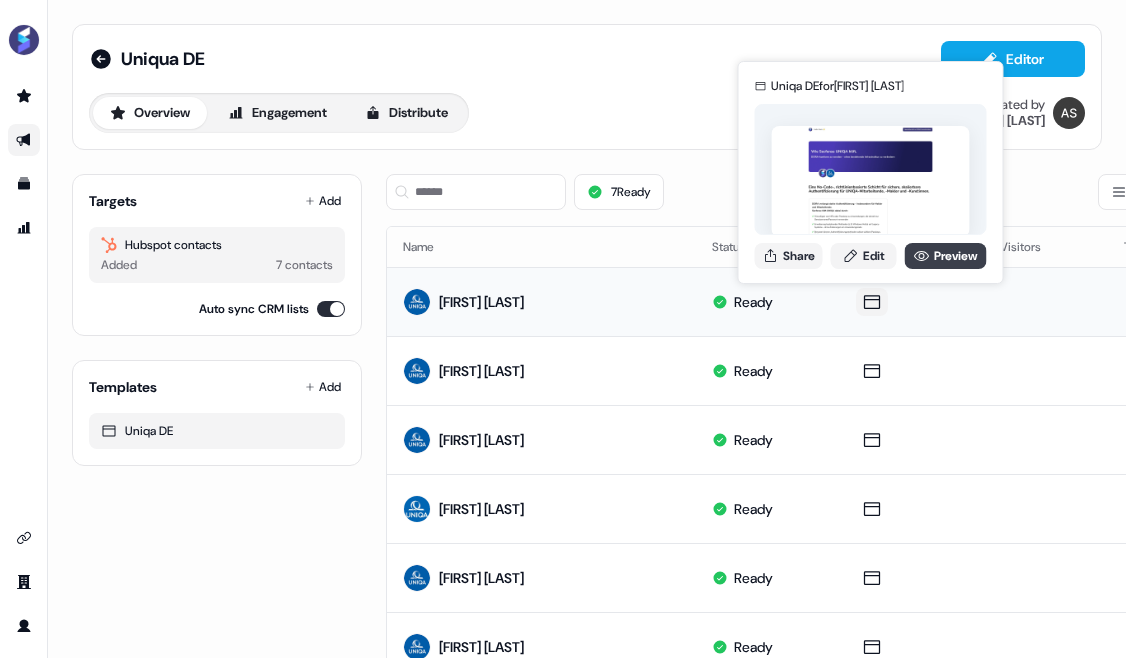 click on "Preview" at bounding box center (946, 256) 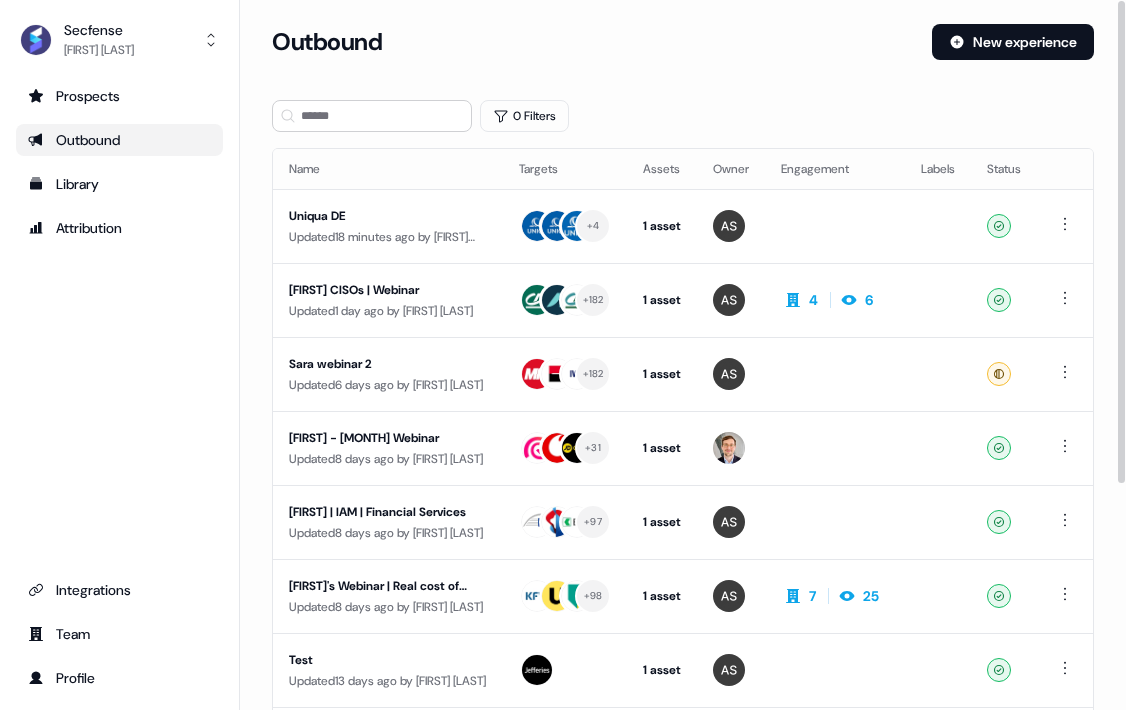 click on "Prospects Outbound Library Attribution Integrations Team Profile" at bounding box center [119, 387] 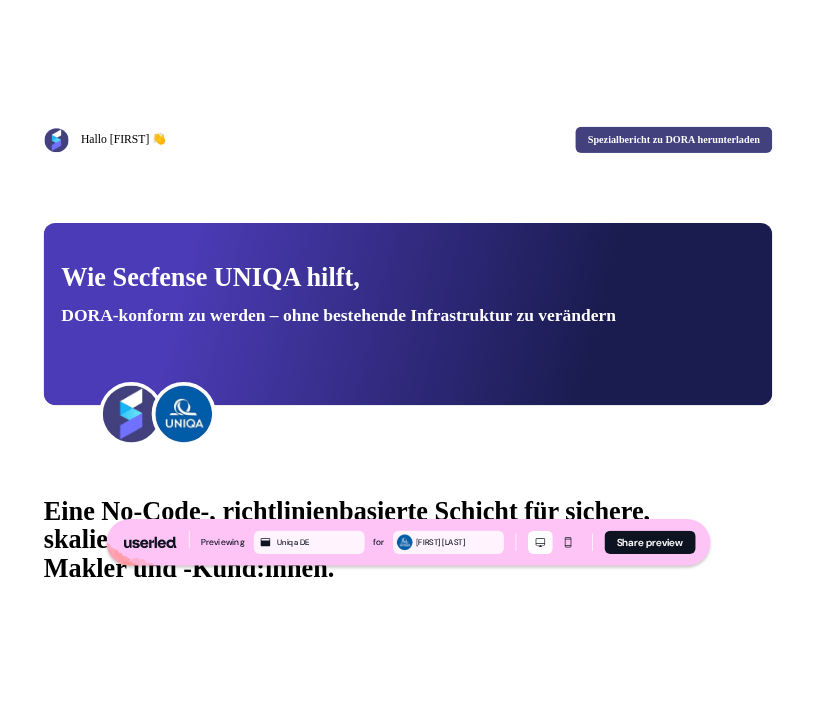 scroll, scrollTop: 0, scrollLeft: 0, axis: both 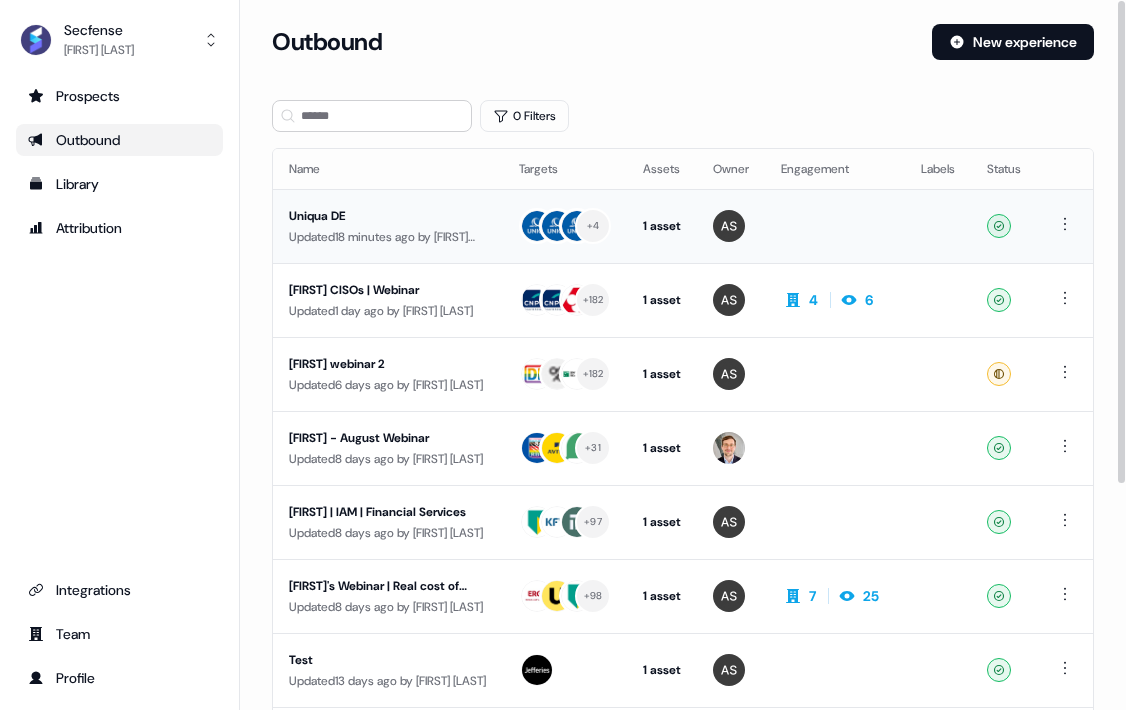 click on "Uniqua DE" at bounding box center (388, 216) 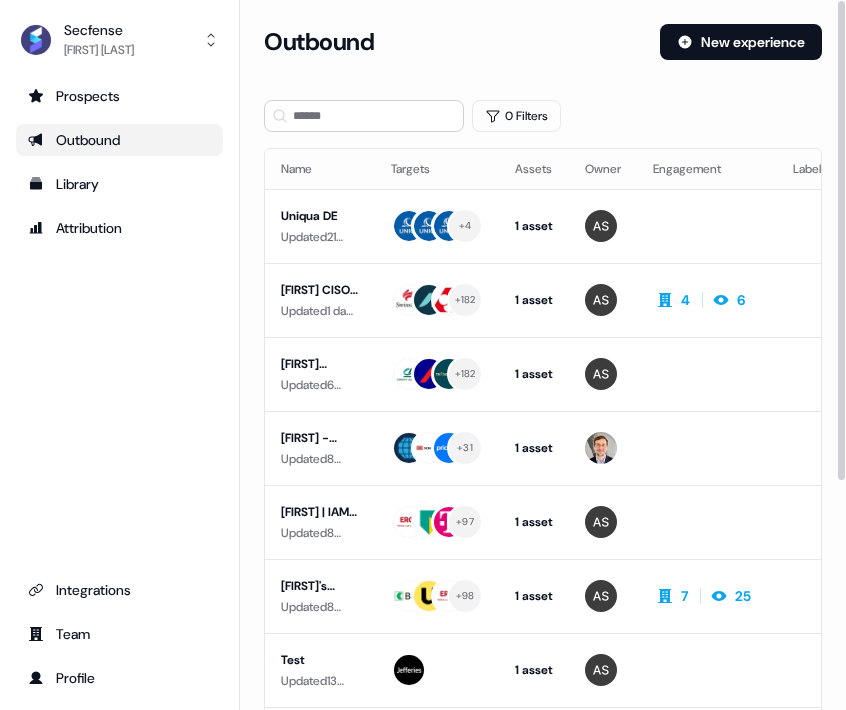 click on "Outbound New experience" at bounding box center (543, 54) 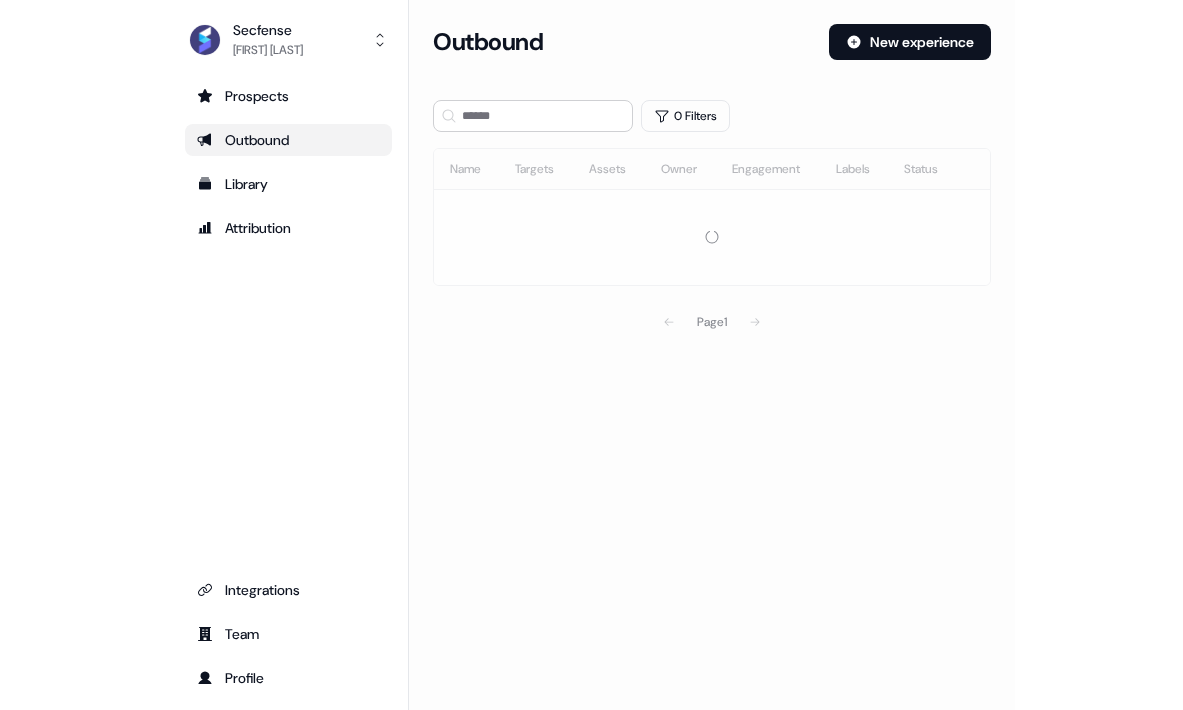 scroll, scrollTop: 0, scrollLeft: 0, axis: both 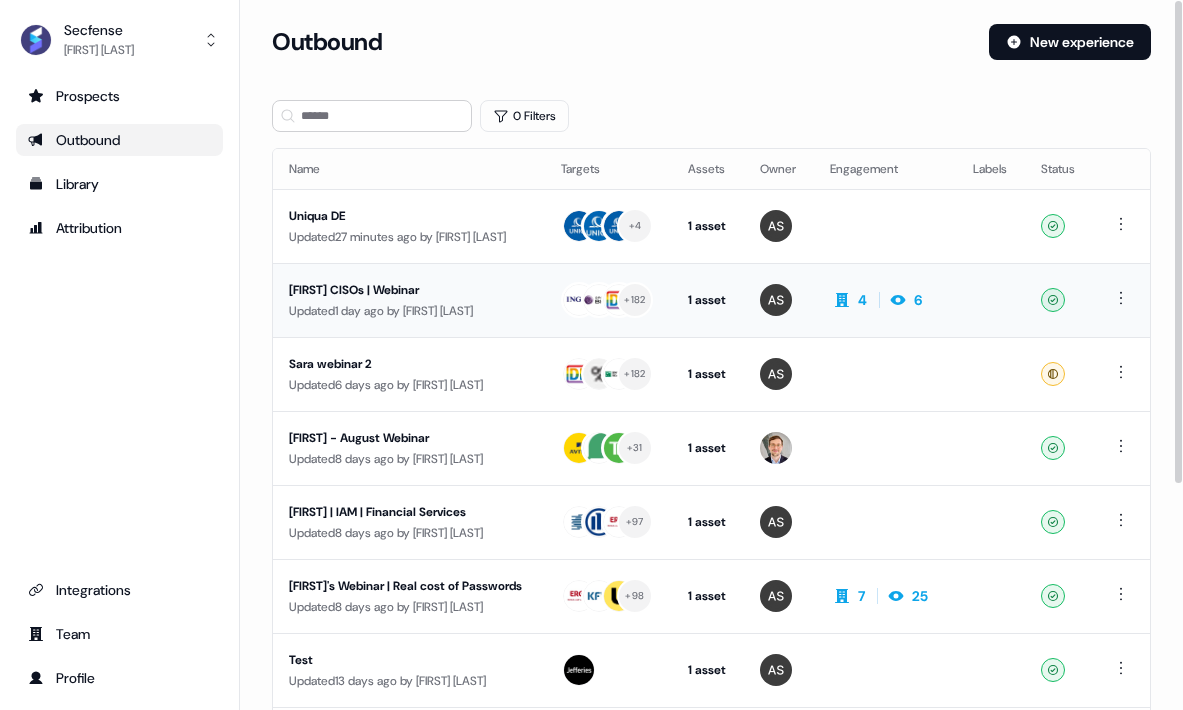 click on "[FIRST] CISOs | Webinar" at bounding box center (409, 290) 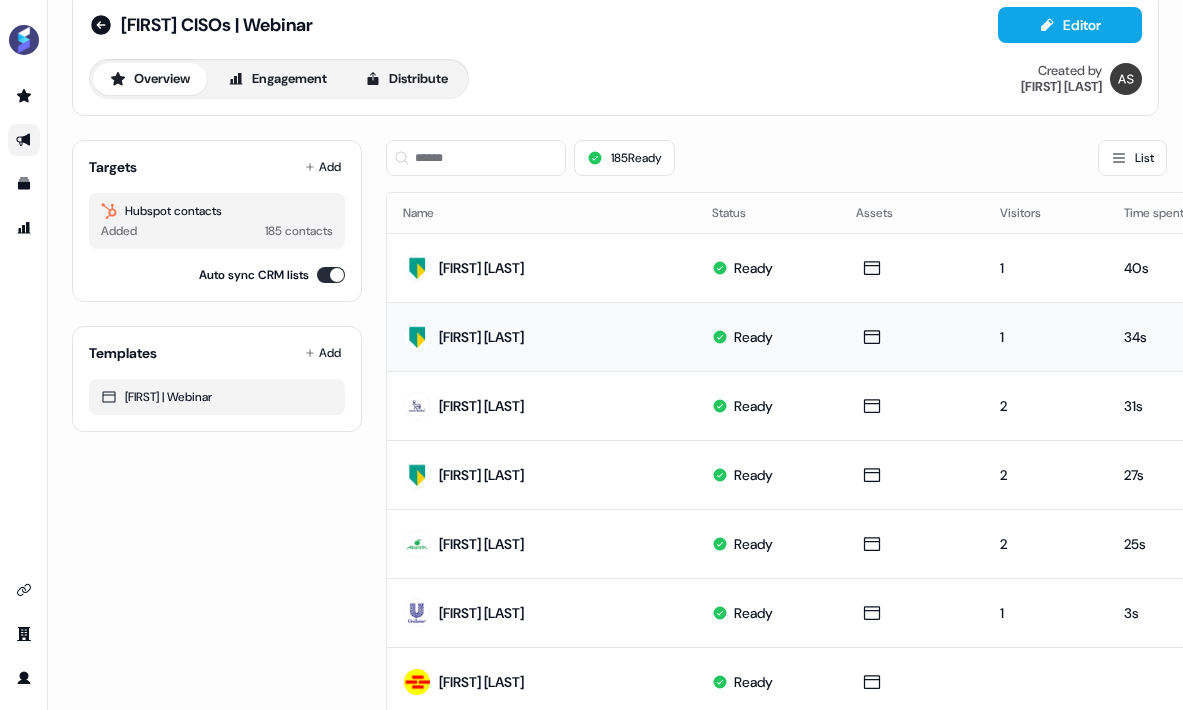 scroll, scrollTop: 0, scrollLeft: 0, axis: both 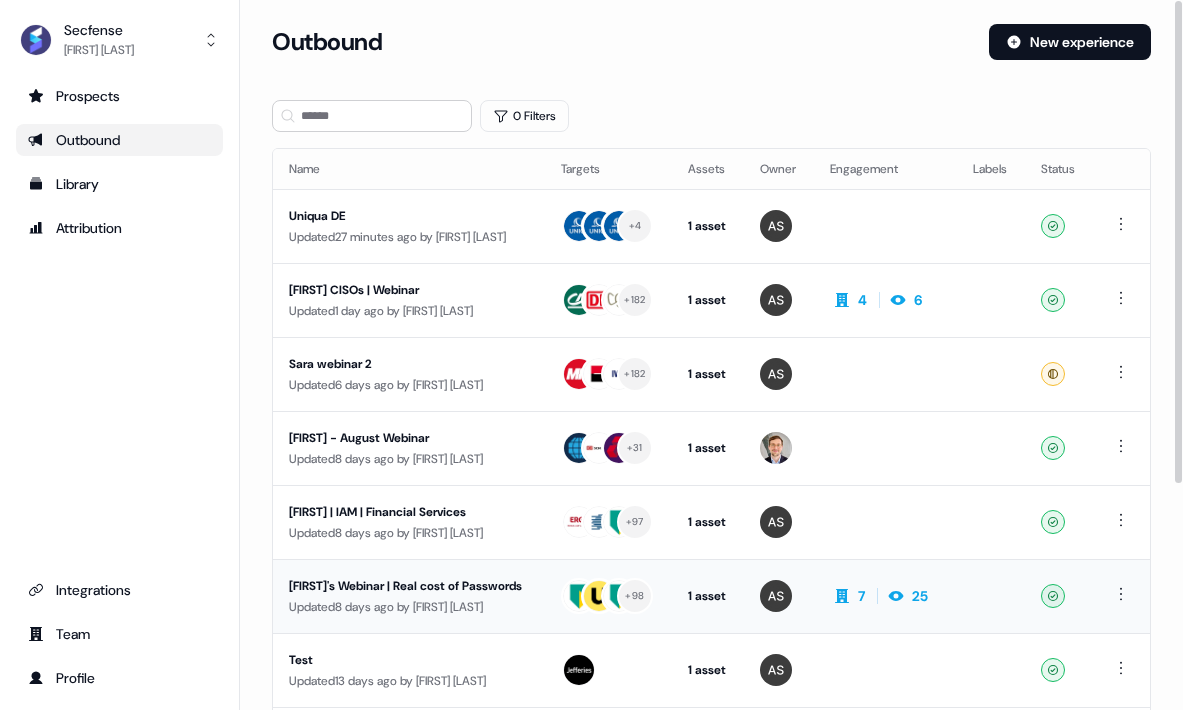 click on "[FIRST]'s Webinar | Real cost of Passwords" at bounding box center [409, 586] 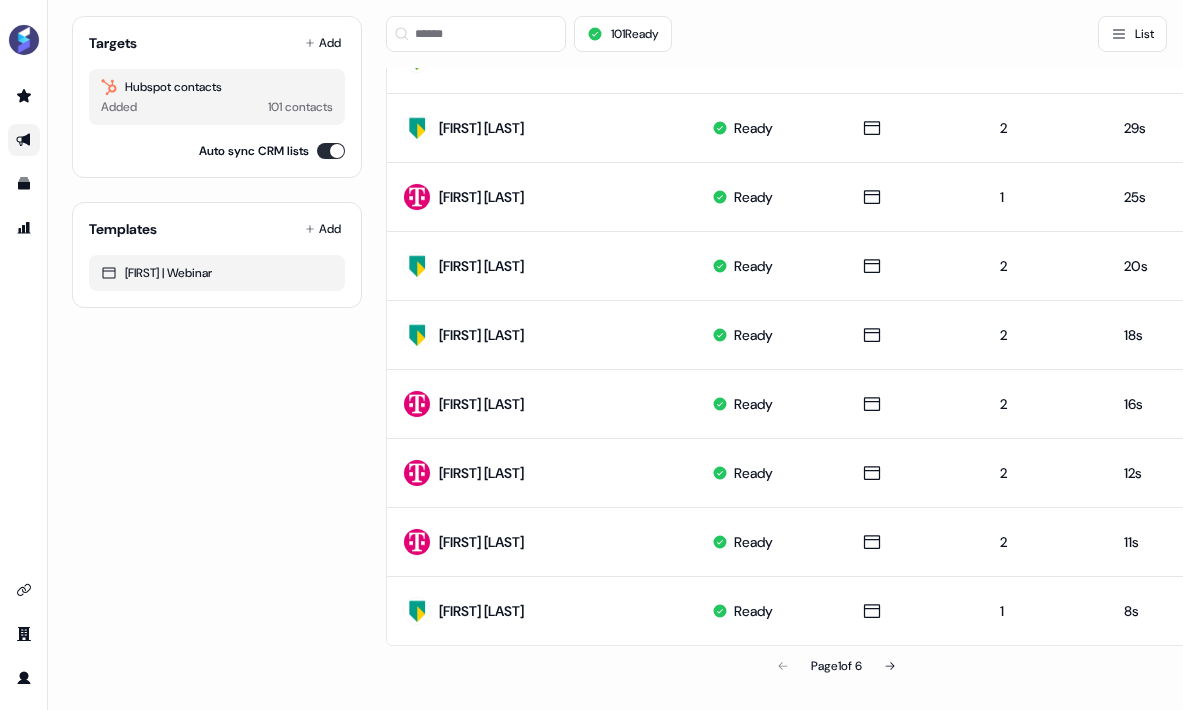 scroll, scrollTop: 1008, scrollLeft: 0, axis: vertical 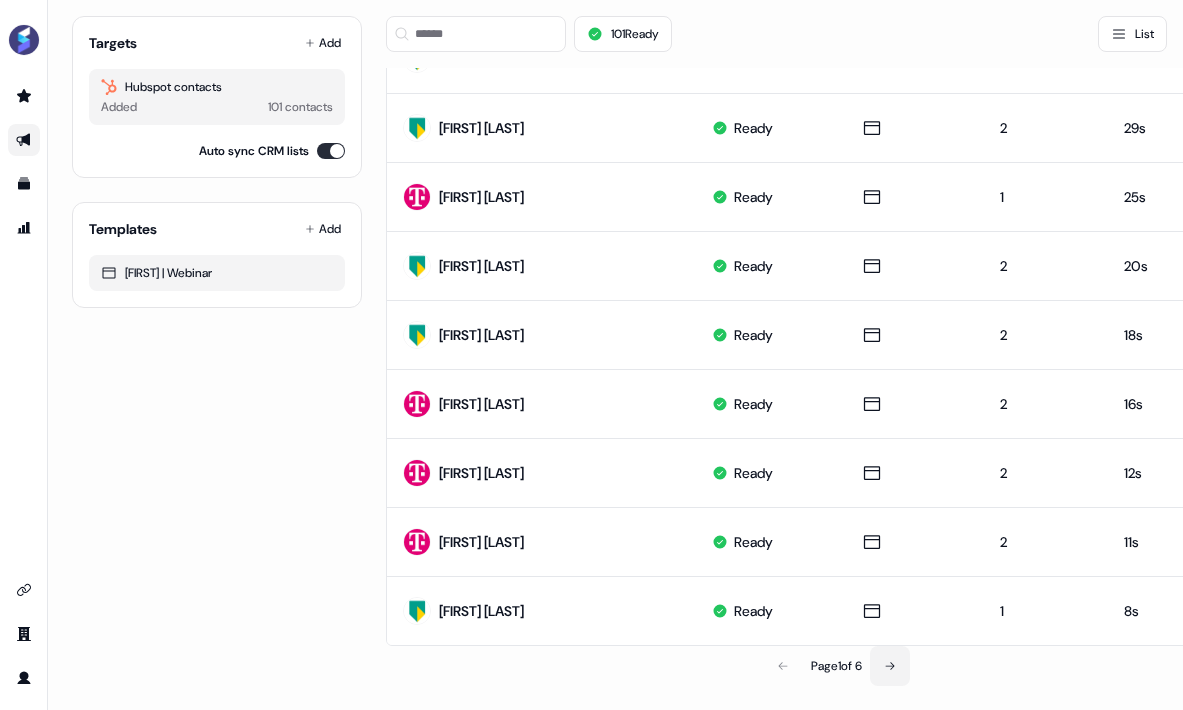 click at bounding box center (890, 666) 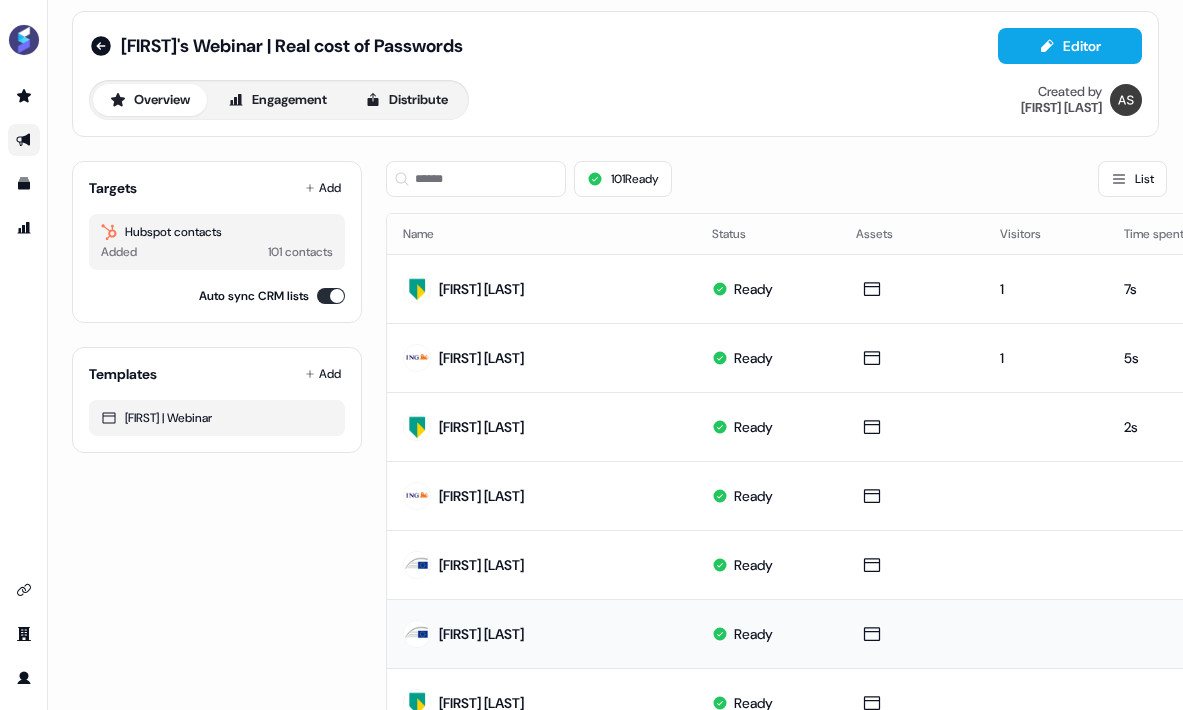scroll, scrollTop: 0, scrollLeft: 0, axis: both 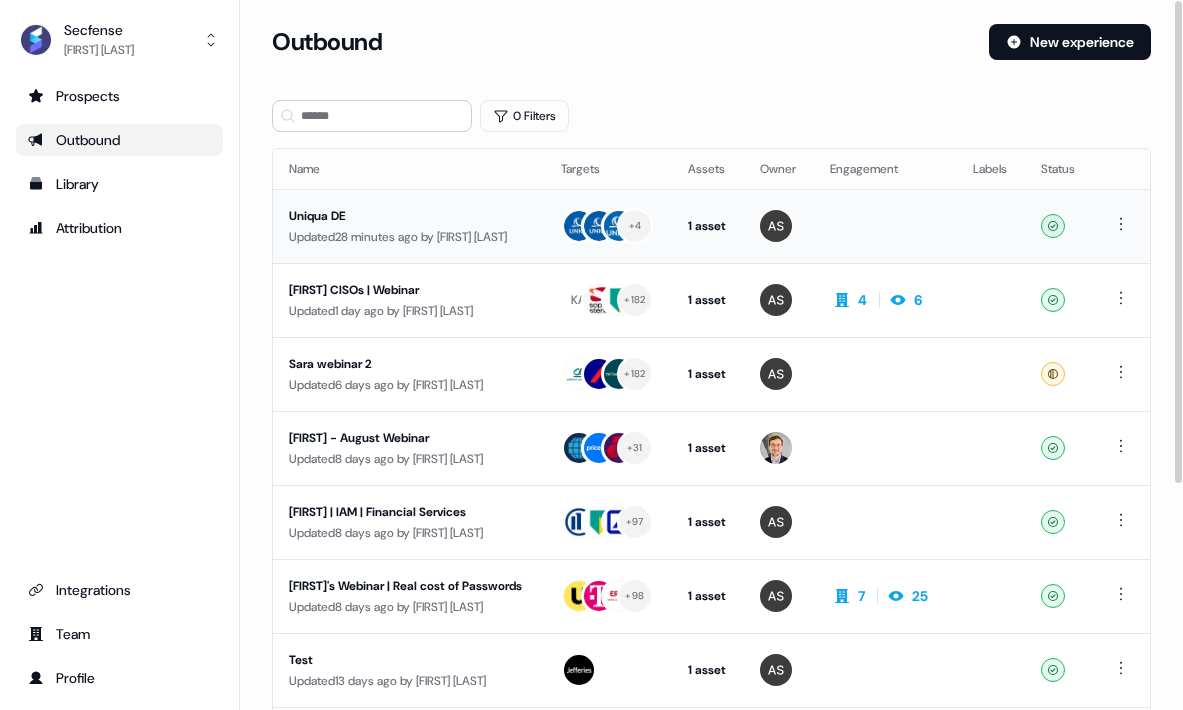 click on "Updated 28 minutes ago by [FIRST] [LAST]" at bounding box center (409, 237) 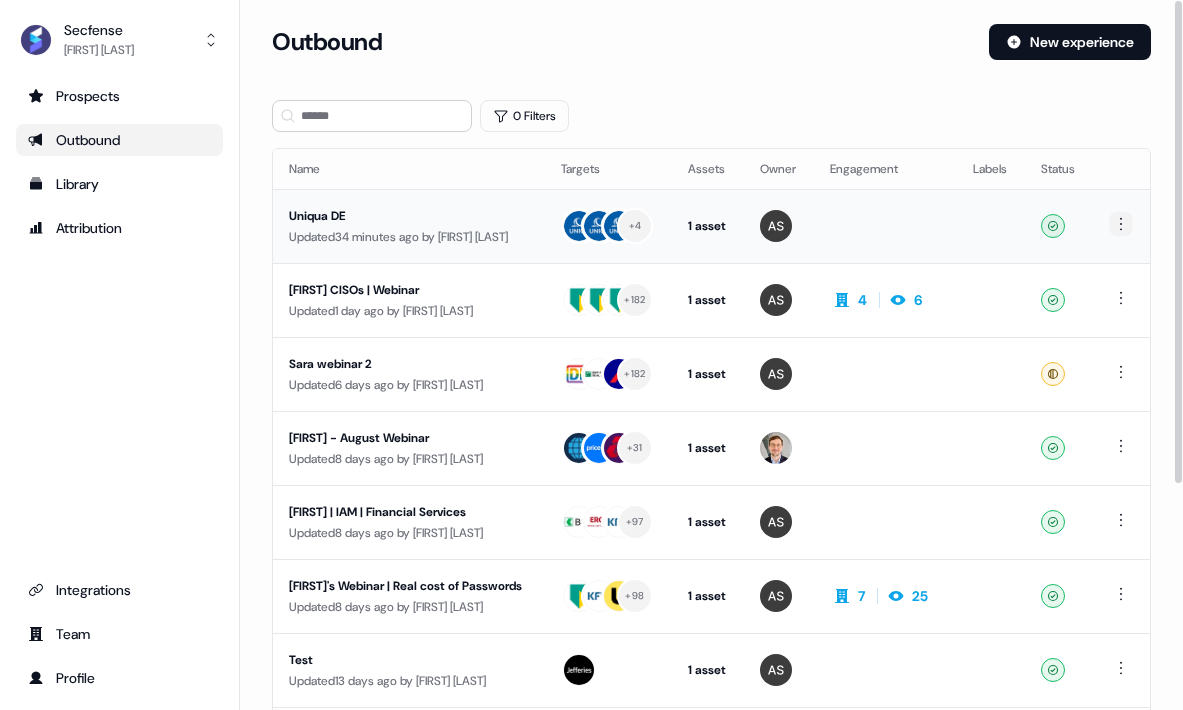 click on "For the best experience switch devices to a bigger screen. Go to Userled.io Secfense [FIRST] [LAST] Prospects Outbound Library Attribution Integrations Team Profile Loading... Outbound New experience 0 Filters Name Targets Assets Owner Engagement Labels Status Uniqua DE Updated 34 minutes ago by [FIRST] [LAST] + 4 1 asset Post-demo follow-up Ready [FIRST] CISOs | Webinar Updated 1 day ago by [FIRST] [LAST] + 182 1 asset Webinar 4 6 Ready [FIRST] webinar 2 Updated 6 days ago by [FIRST] [LAST] + 182 1 asset Webinar Ready [FIRST] - August Webinar Updated 8 days ago by [FIRST] [LAST] + 31 1 asset Webinar Ready [FIRST] | IAM | Financial Services Updated 8 days ago by [FIRST] [LAST] + 97 1 asset Post-demo follow-up Ready [FIRST]'s Webinar | Real cost of Passwords Updated 8 days ago by [FIRST] [LAST] + 98 1 asset Webinar 7 25 Ready Test Updated 13 days ago by [FIRST] [LAST] 1 asset Webinar Ready [FIRST] ABM - FinServ - 2025-07-24 Updated 14 days ago by [FIRST] [LAST]" at bounding box center [591, 355] 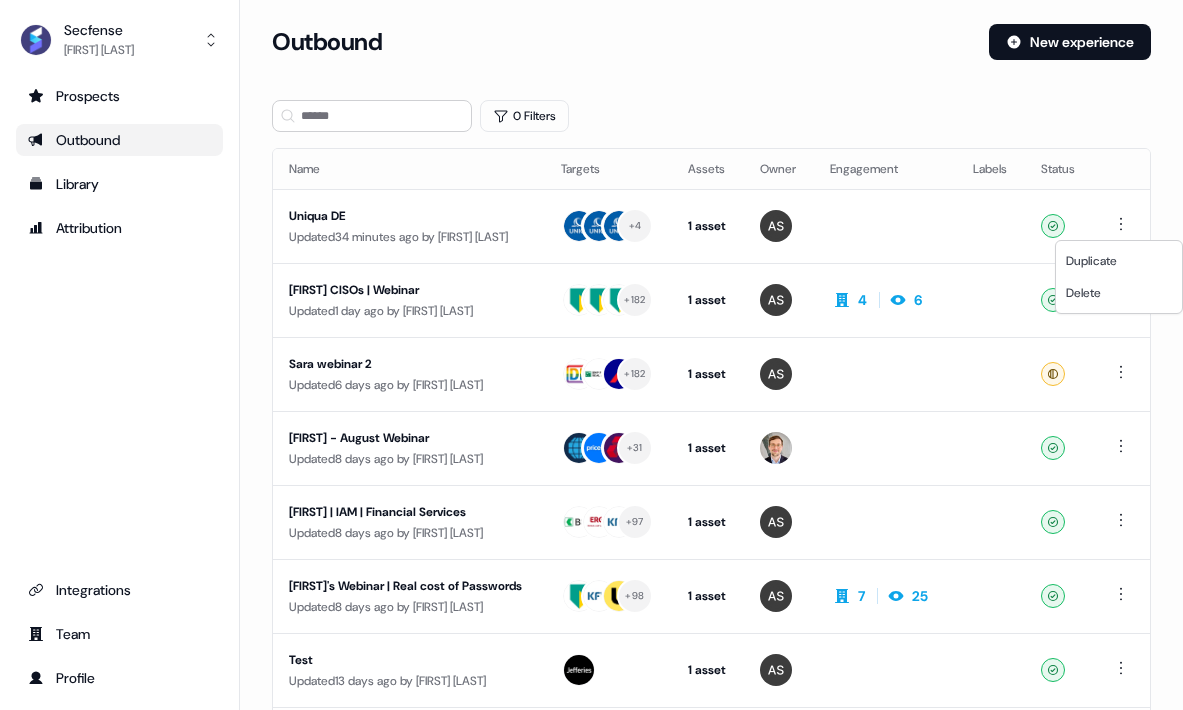 click on "For the best experience switch devices to a bigger screen. Go to Userled.io Secfense [FIRST] [LAST] Prospects Outbound Library Attribution Integrations Team Profile Loading... Outbound New experience 0 Filters Name Targets Assets Owner Engagement Labels Status Uniqua DE Updated 34 minutes ago by [FIRST] [LAST] + 4 1 asset Post-demo follow-up Ready [FIRST] CISOs | Webinar Updated 1 day ago by [FIRST] [LAST] + 182 1 asset Webinar 4 6 Ready [FIRST] webinar 2 Updated 6 days ago by [FIRST] [LAST] + 182 1 asset Webinar Ready [FIRST] - August Webinar Updated 8 days ago by [FIRST] [LAST] + 31 1 asset Webinar Ready [FIRST] | IAM | Financial Services Updated 8 days ago by [FIRST] [LAST] + 97 1 asset Post-demo follow-up Ready [FIRST]'s Webinar | Real cost of Passwords Updated 8 days ago by [FIRST] [LAST] + 98 1 asset Webinar 7 25 Ready Test Updated 13 days ago by [FIRST] [LAST] 1 asset Webinar Ready [FIRST] ABM - FinServ - 2025-07-24 Updated 14 days ago by [FIRST] [LAST]" at bounding box center (591, 355) 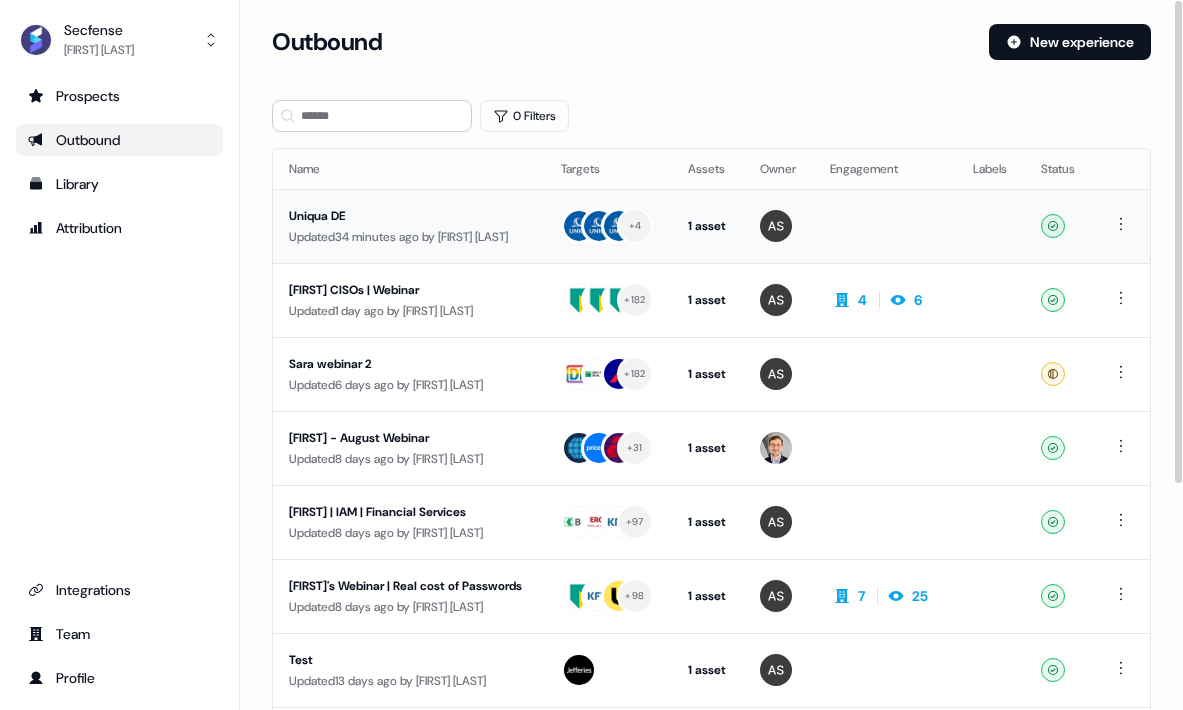 click on "Uniqua DE Updated 34 minutes ago by [FIRST] [LAST]" at bounding box center [409, 226] 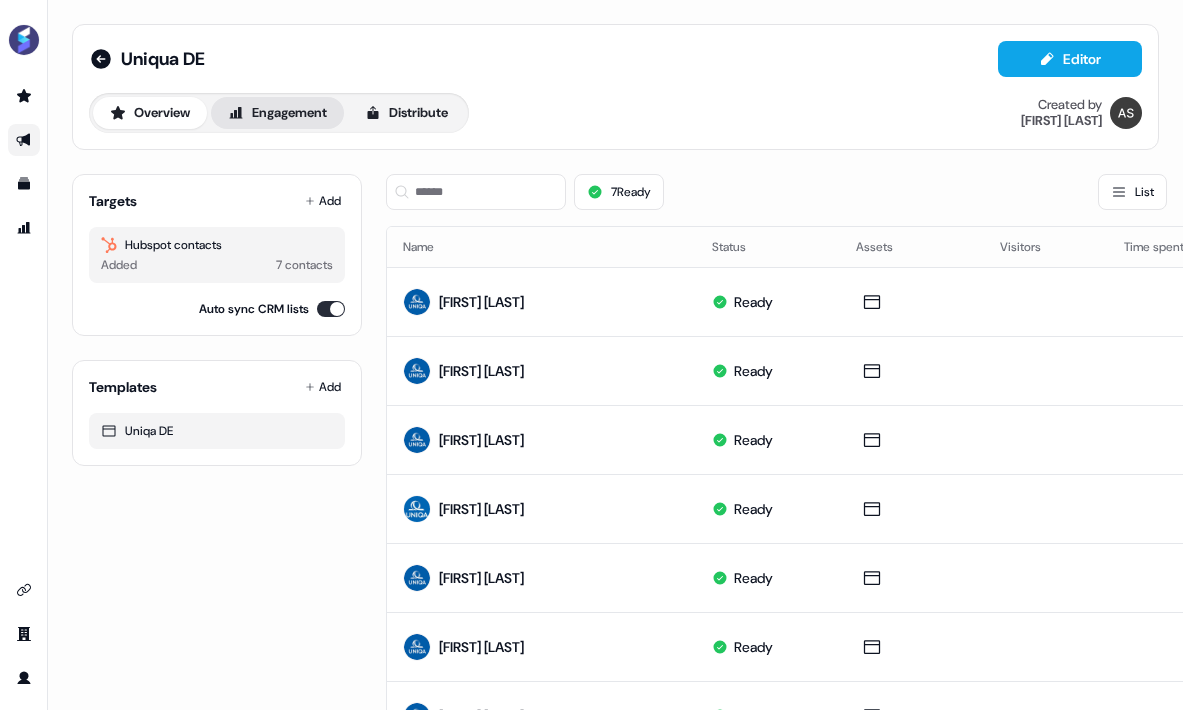 click on "Engagement" at bounding box center [277, 113] 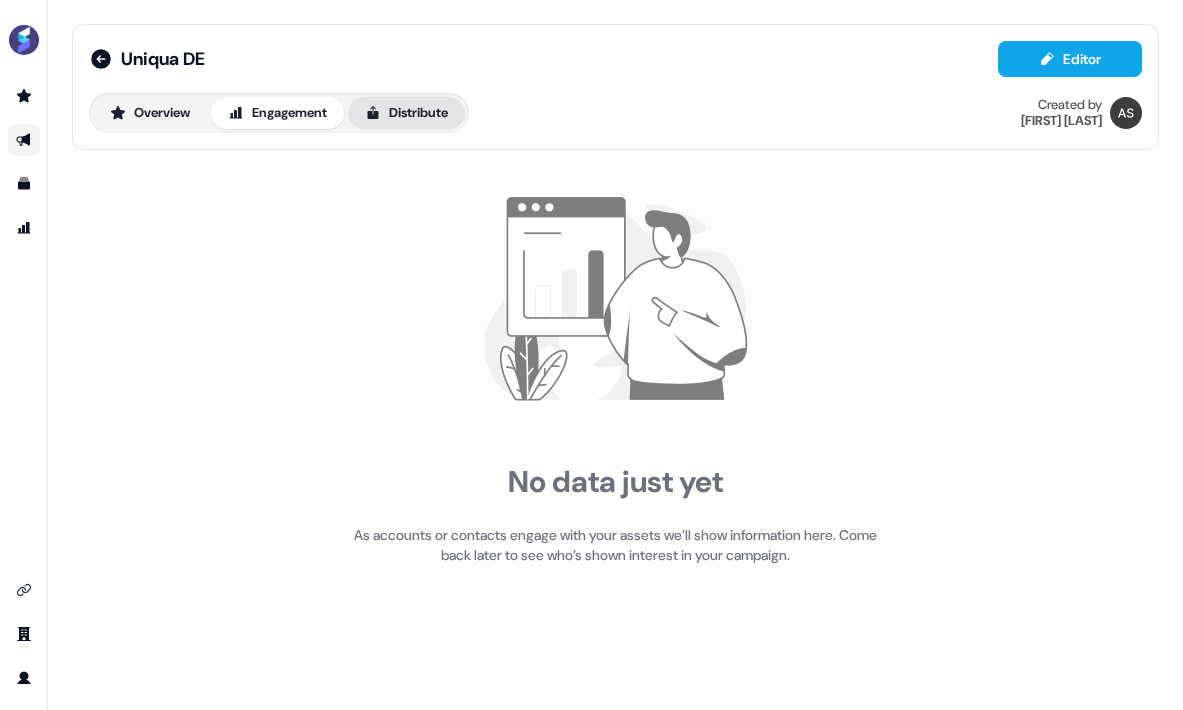 click on "Distribute" at bounding box center (406, 113) 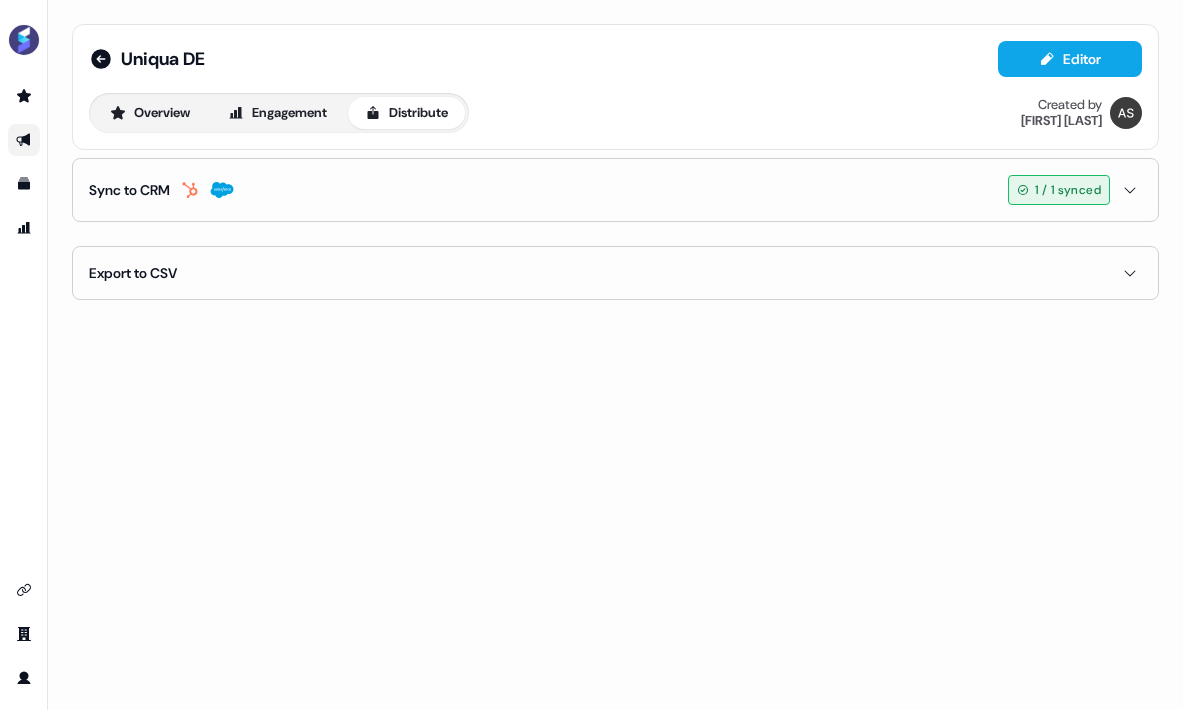 click on "1 / 1 synced" at bounding box center [1059, 190] 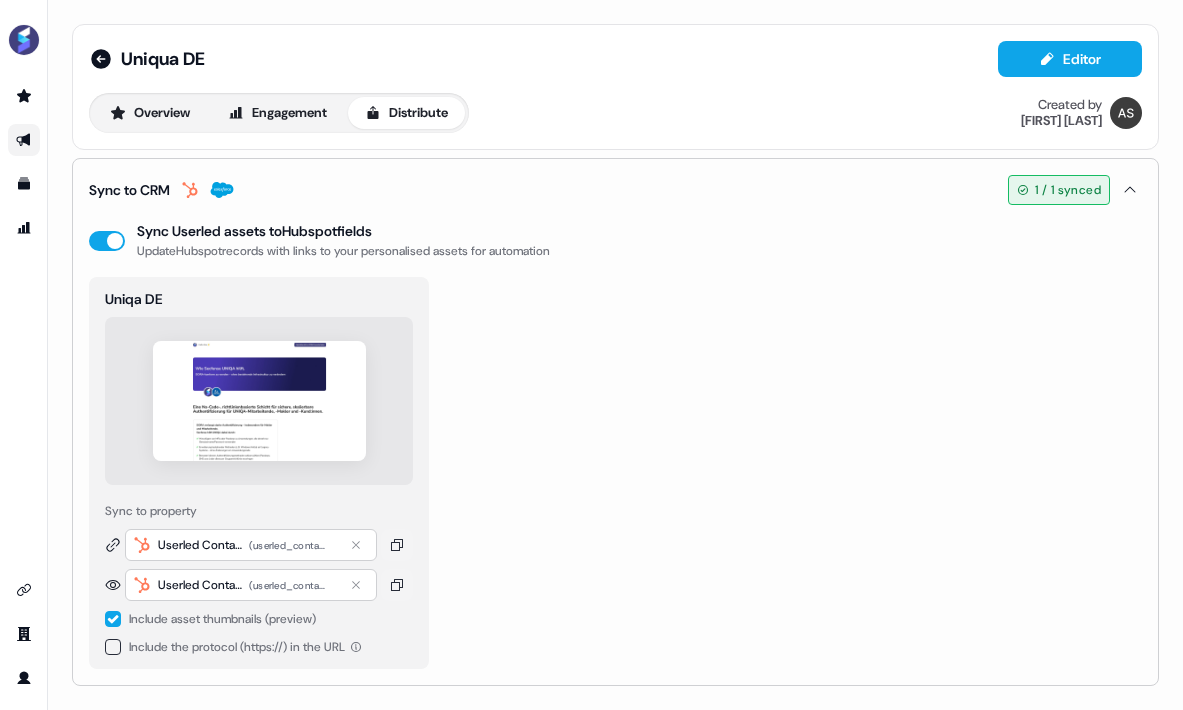 click at bounding box center [259, 401] 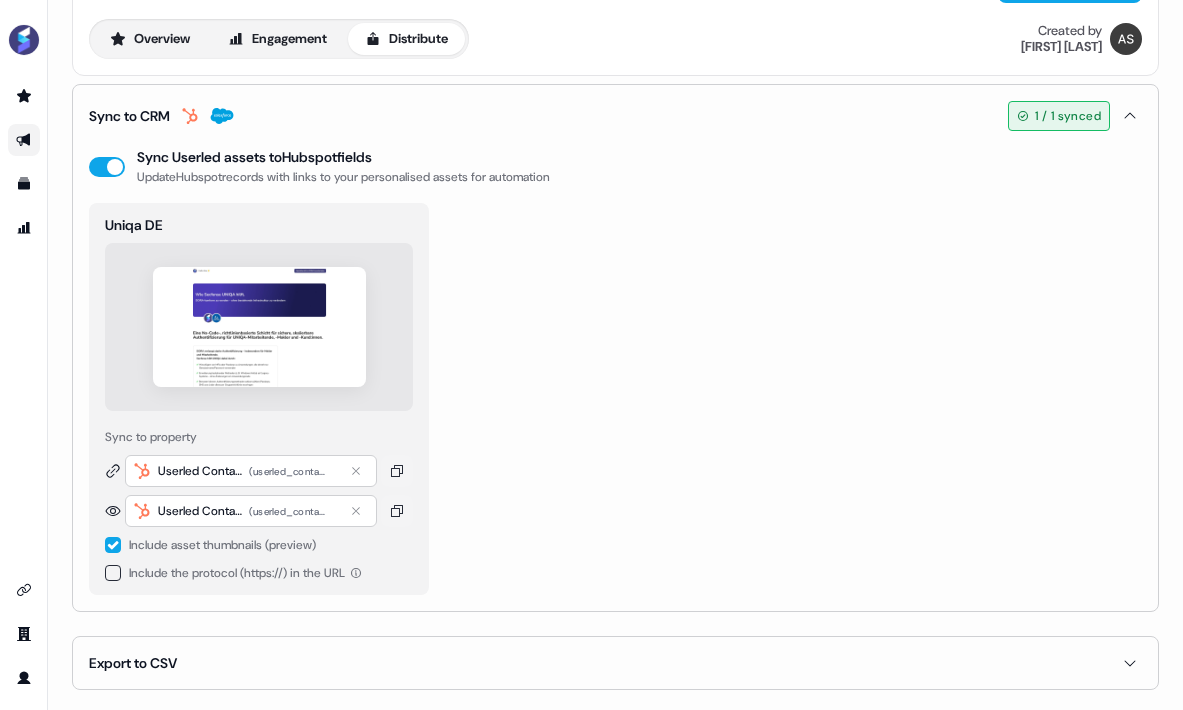 scroll, scrollTop: 74, scrollLeft: 0, axis: vertical 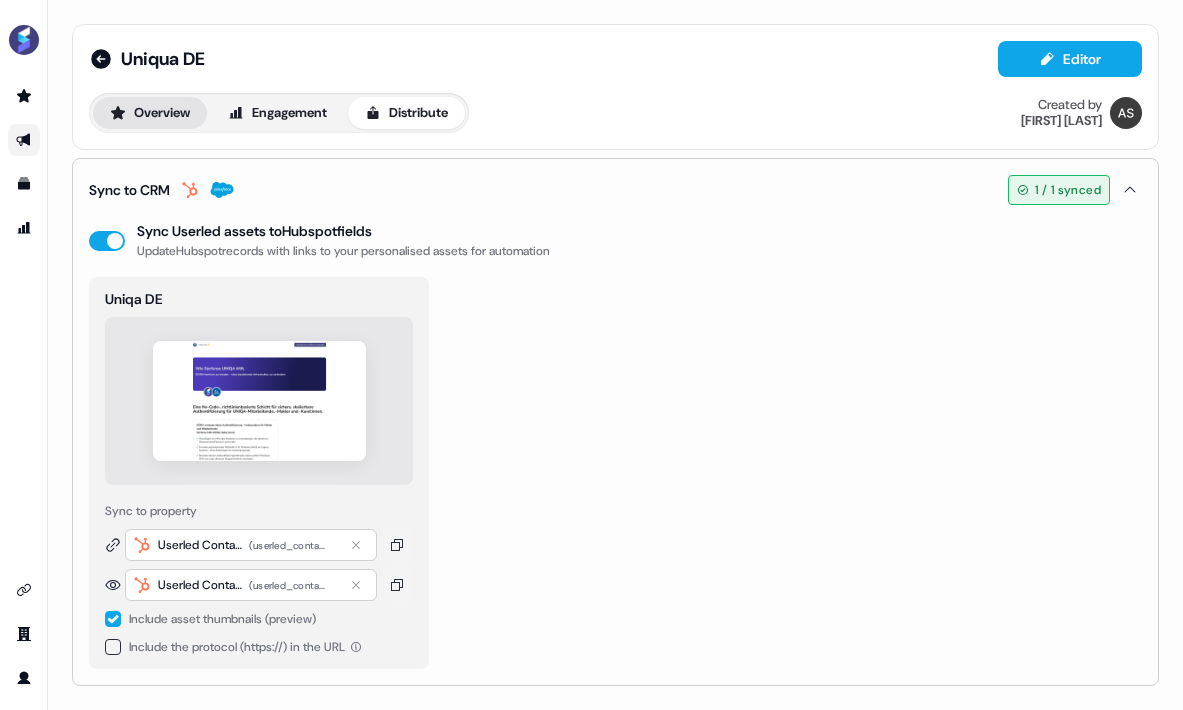 click on "Overview" at bounding box center (150, 113) 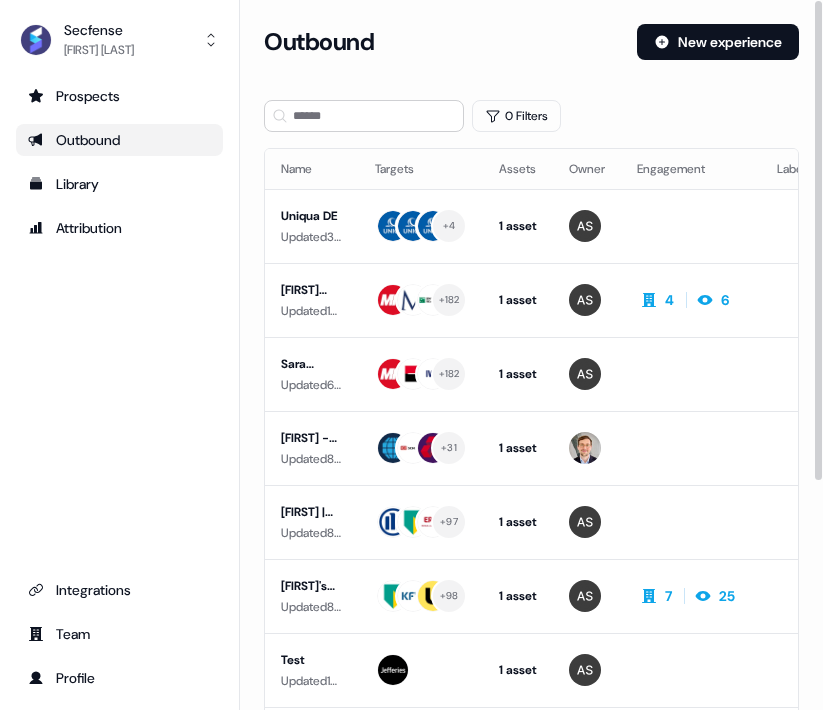 click on "Prospects Outbound Library Attribution Integrations Team Profile" at bounding box center (119, 387) 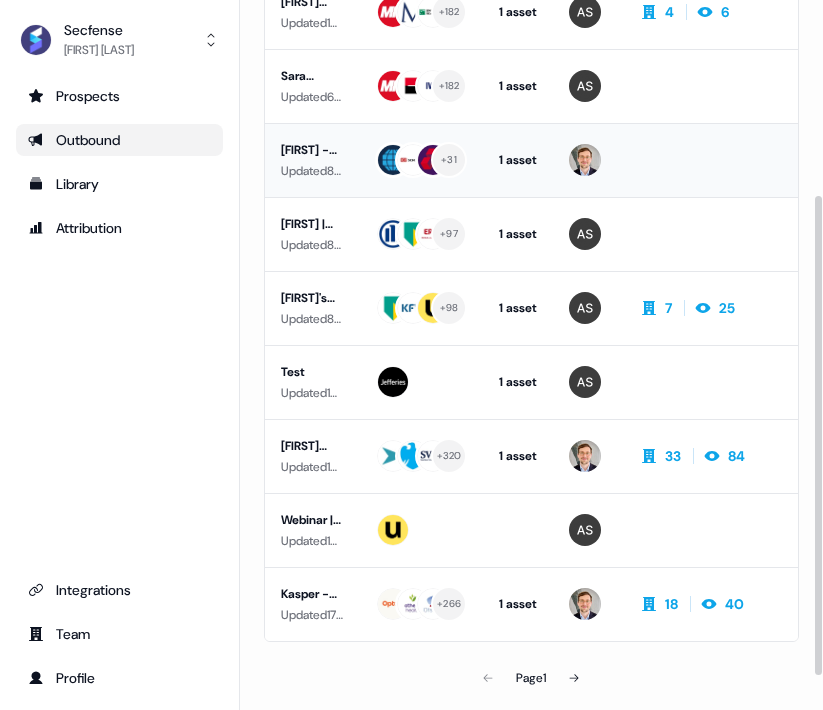 scroll, scrollTop: 289, scrollLeft: 0, axis: vertical 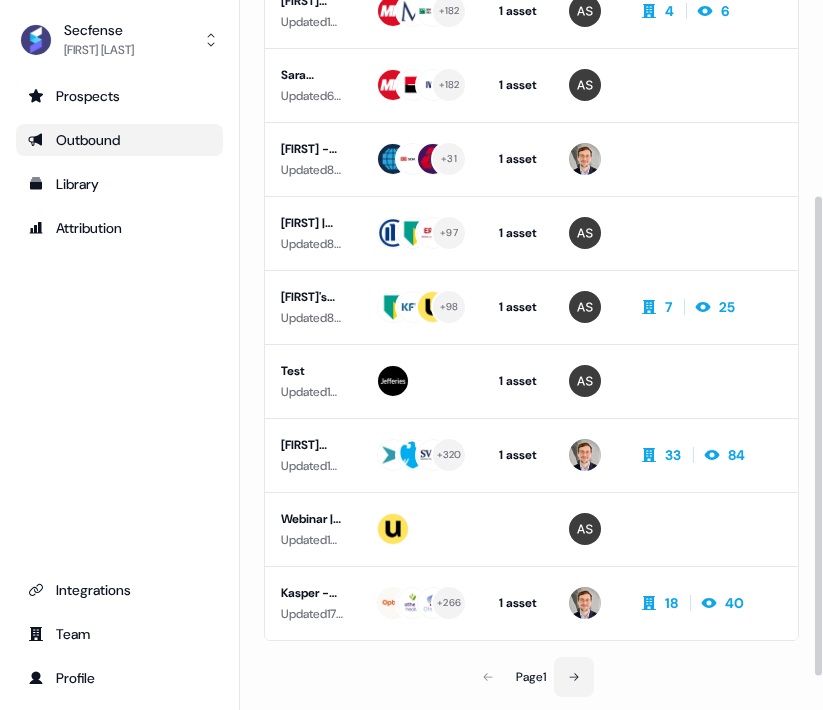 click at bounding box center [574, 677] 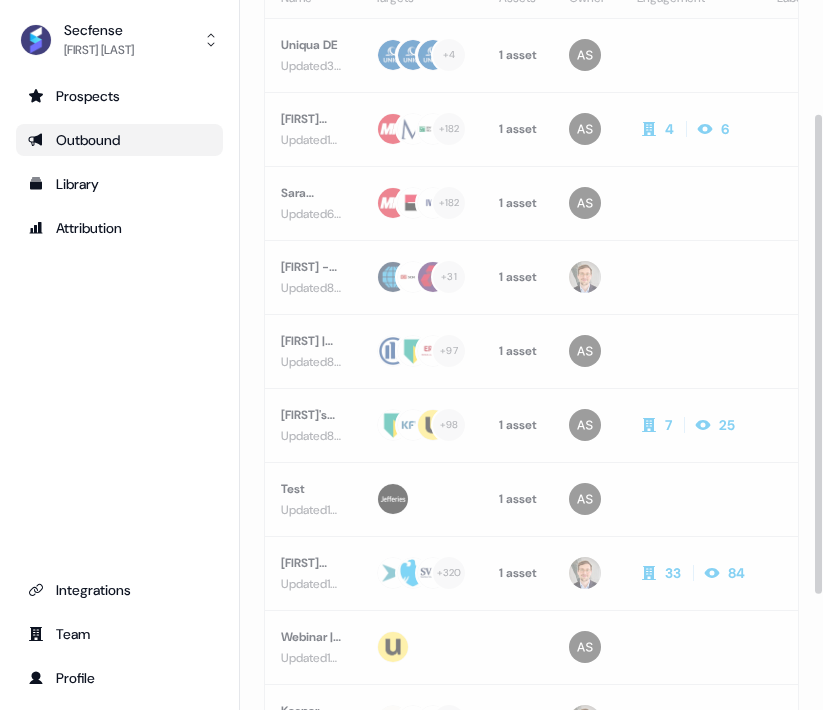 scroll, scrollTop: 5, scrollLeft: 0, axis: vertical 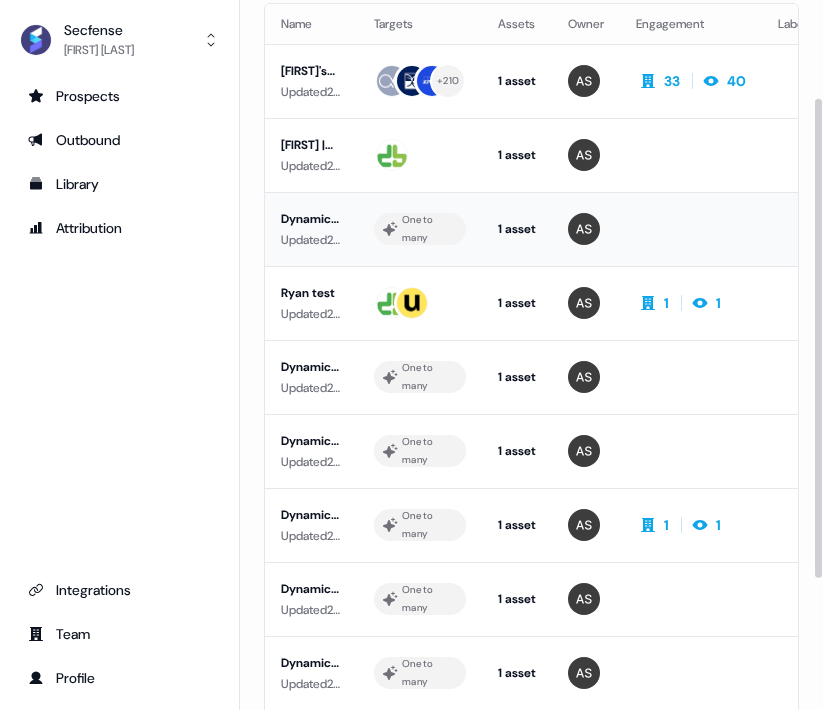 click on "Dynamic asset" at bounding box center (311, 219) 